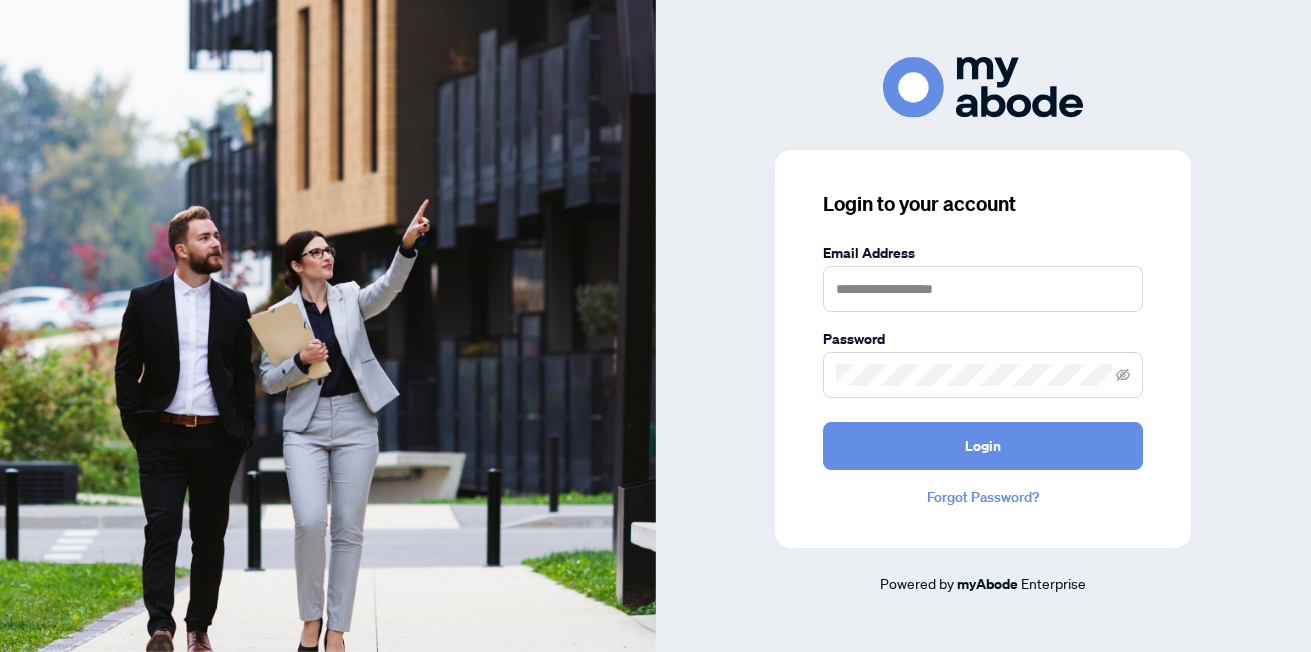 scroll, scrollTop: 0, scrollLeft: 0, axis: both 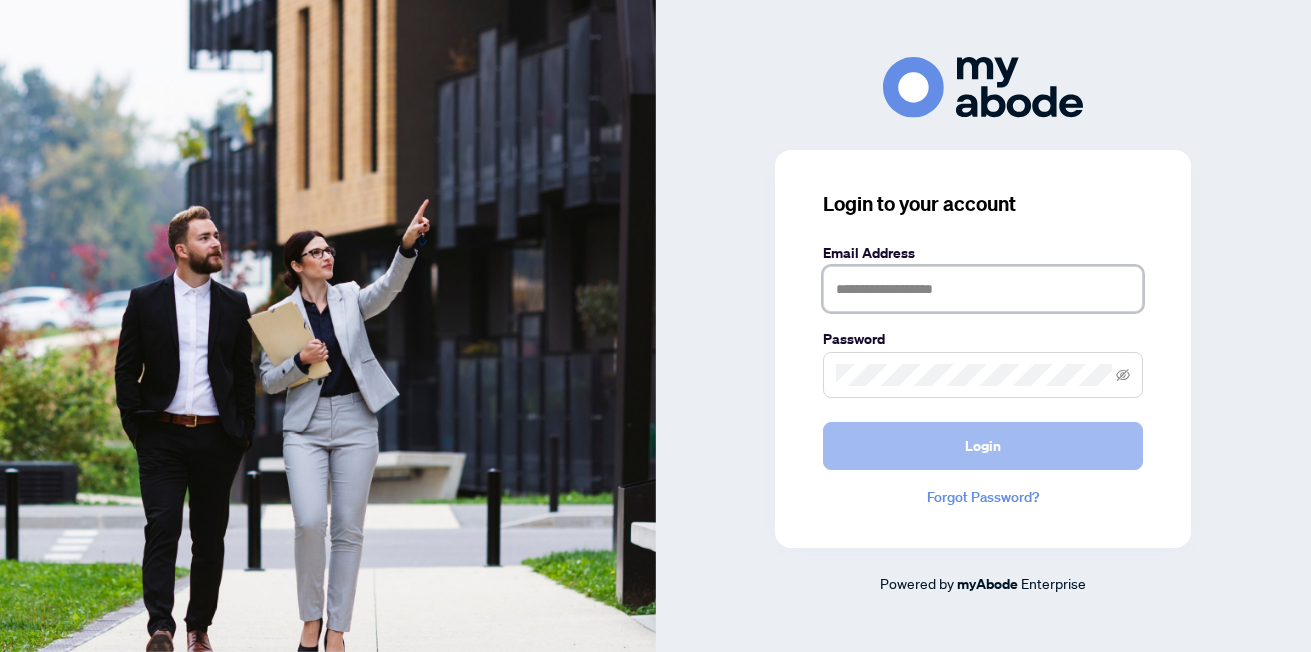 type on "**********" 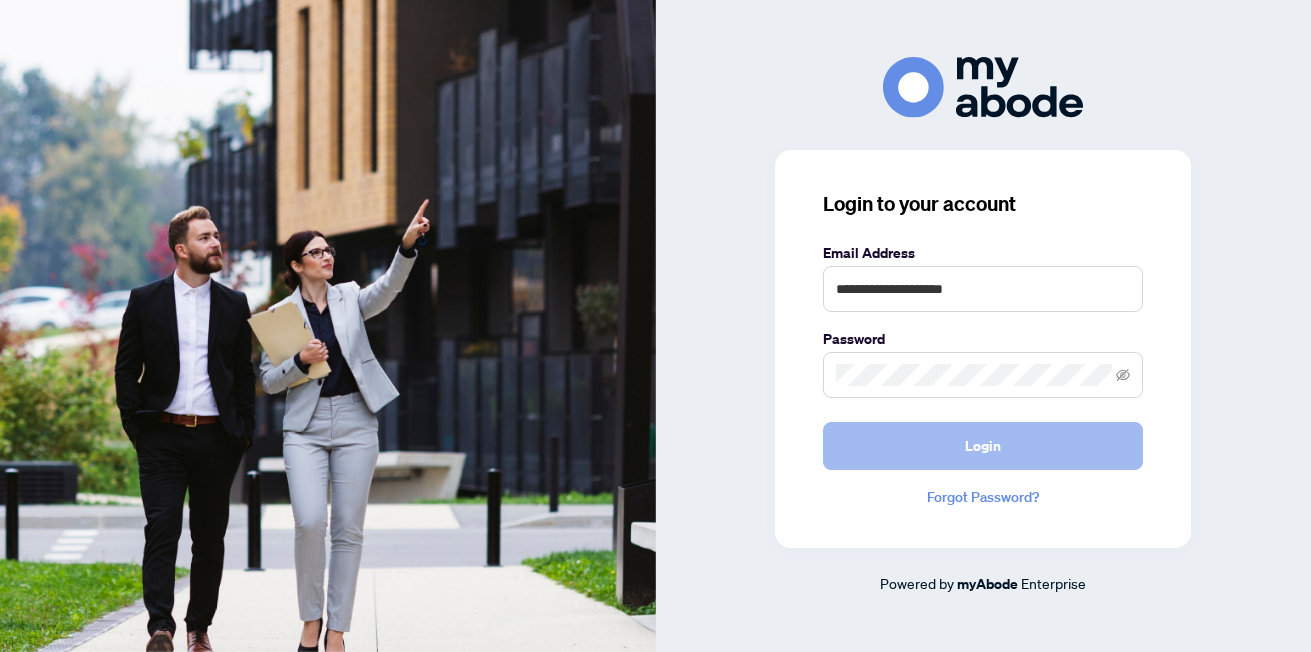 click on "Login" at bounding box center [983, 446] 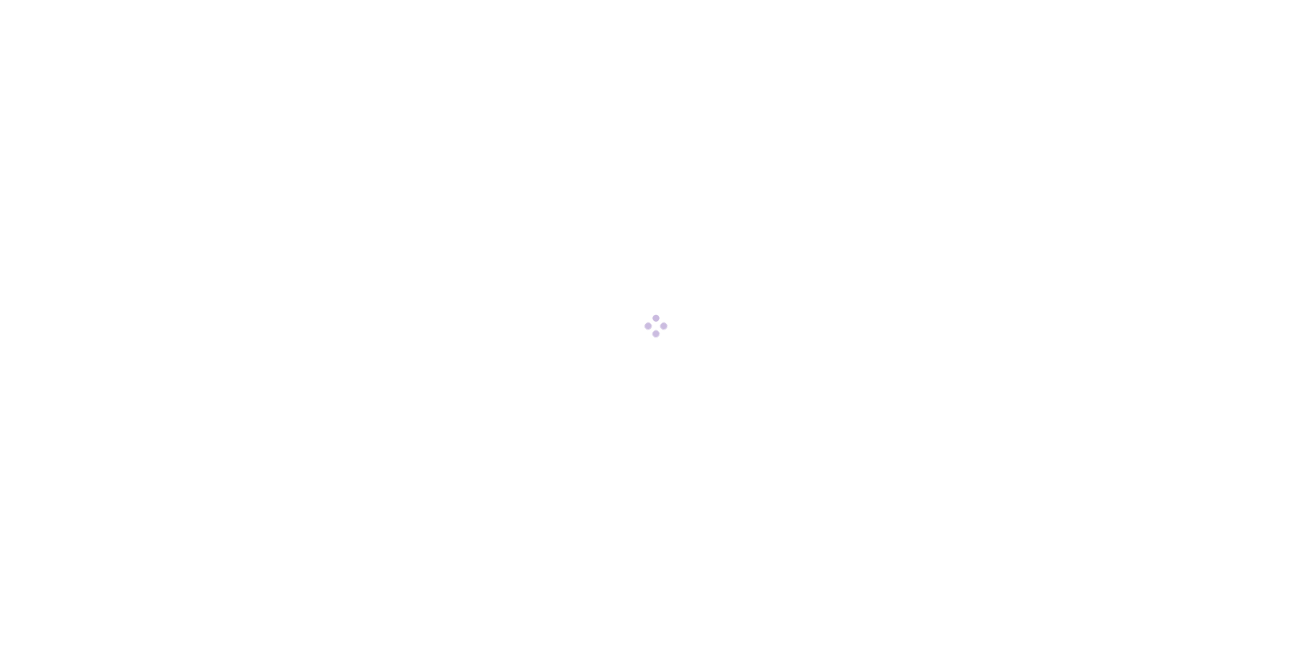 scroll, scrollTop: 0, scrollLeft: 0, axis: both 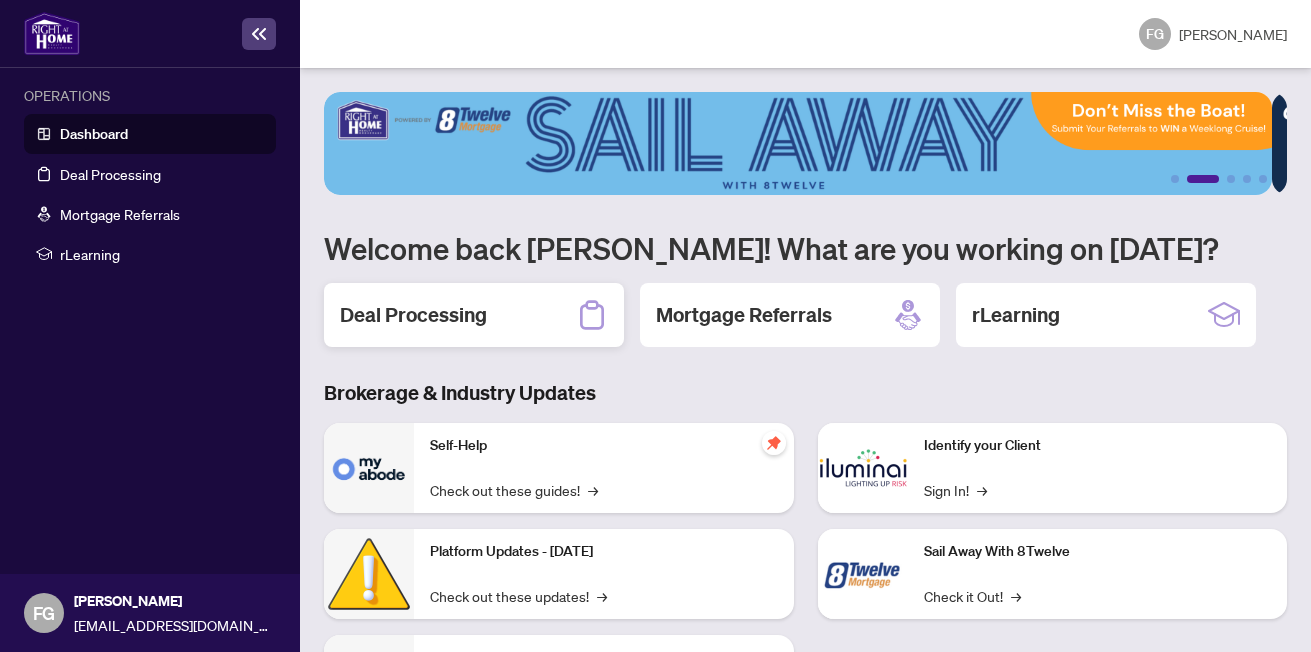 click on "Deal Processing" at bounding box center (413, 315) 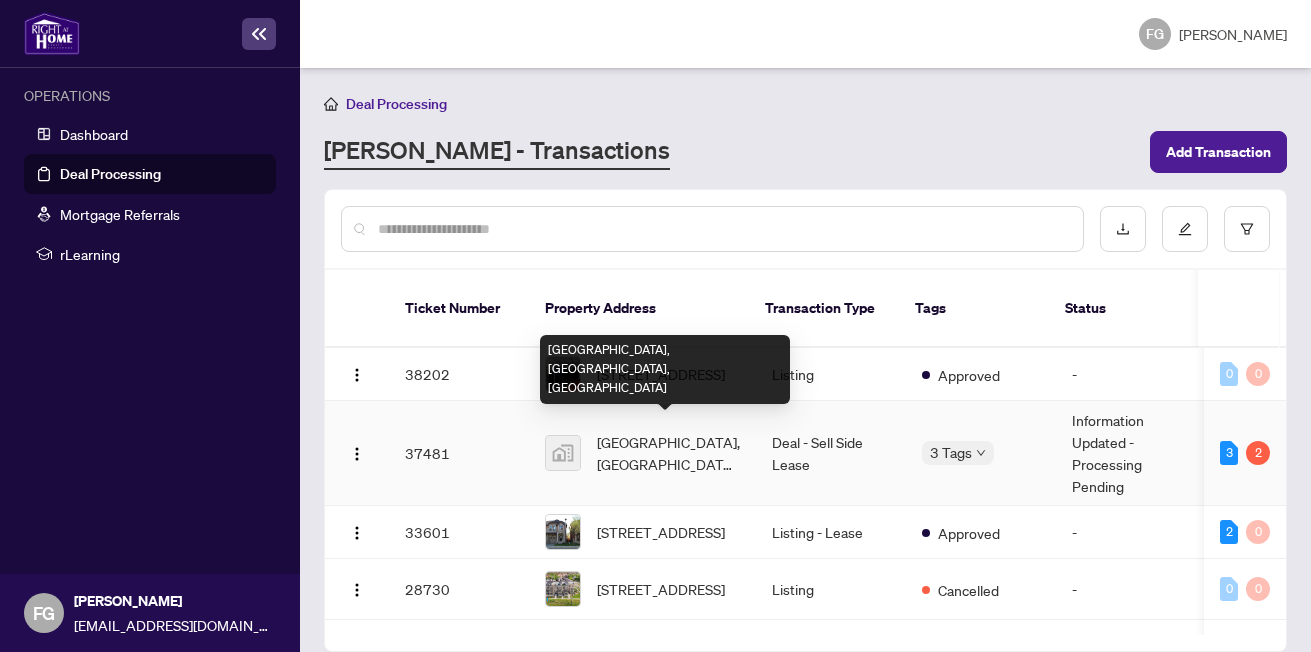 click on "[GEOGRAPHIC_DATA], [GEOGRAPHIC_DATA], [GEOGRAPHIC_DATA]" at bounding box center [668, 453] 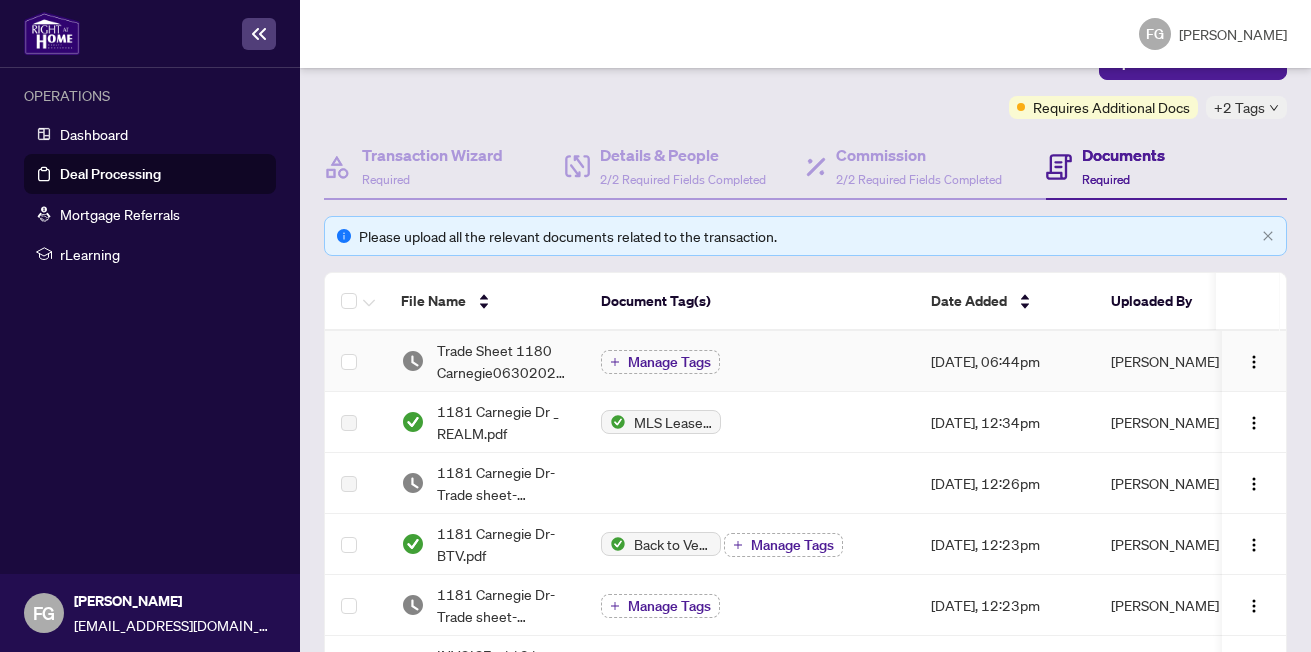 scroll, scrollTop: 200, scrollLeft: 0, axis: vertical 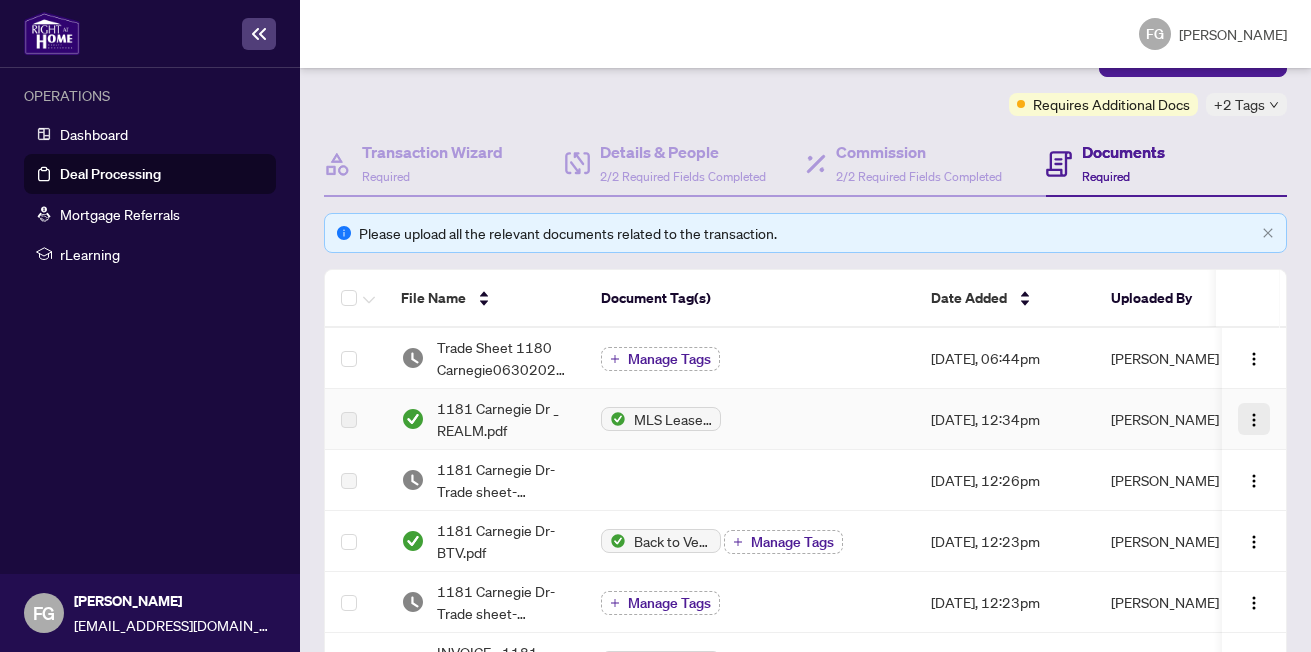 click at bounding box center (1254, 420) 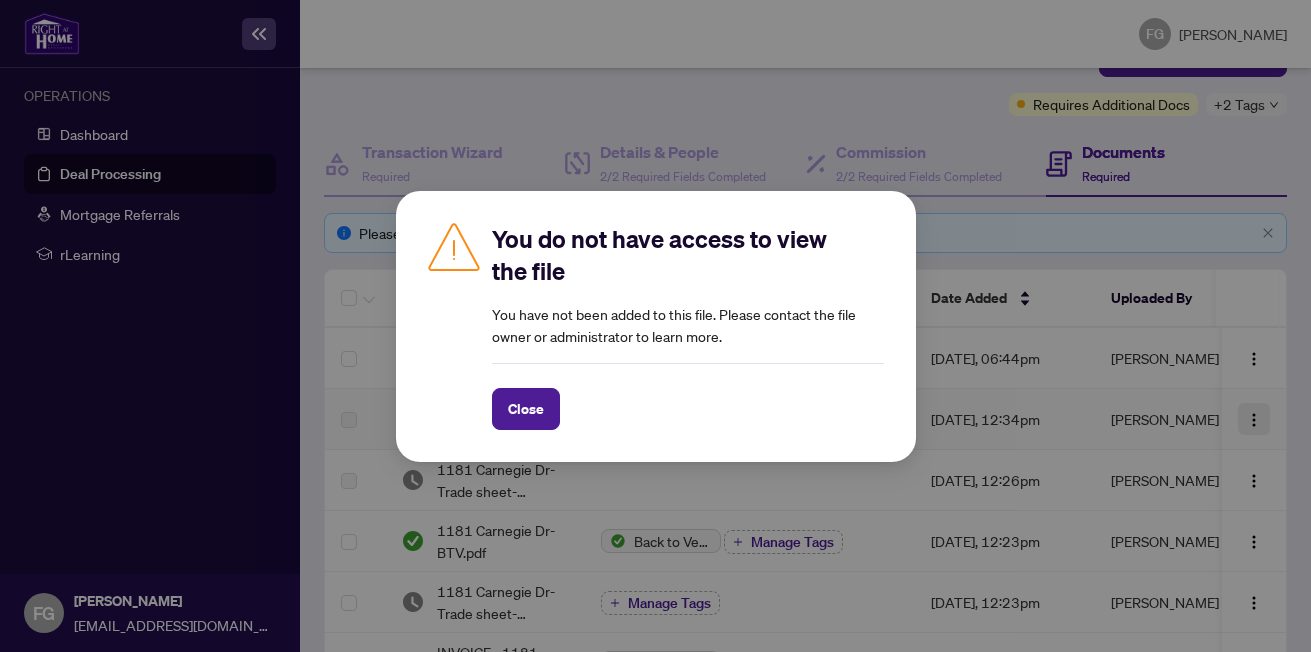 click on "You do not have access to view the file You have not been added to this file. Please contact the file owner or administrator to learn more. Close Cancel OK" at bounding box center [655, 326] 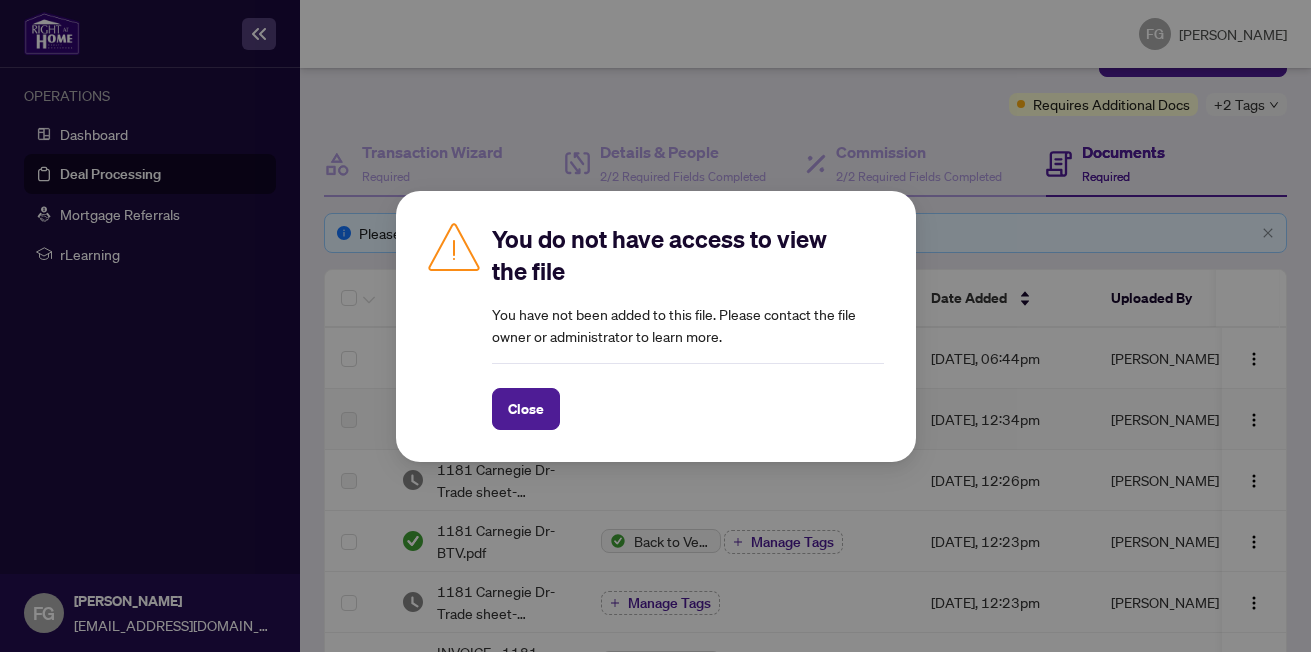 click on "You do not have access to view the file You have not been added to this file. Please contact the file owner or administrator to learn more. Close Cancel OK" at bounding box center [655, 326] 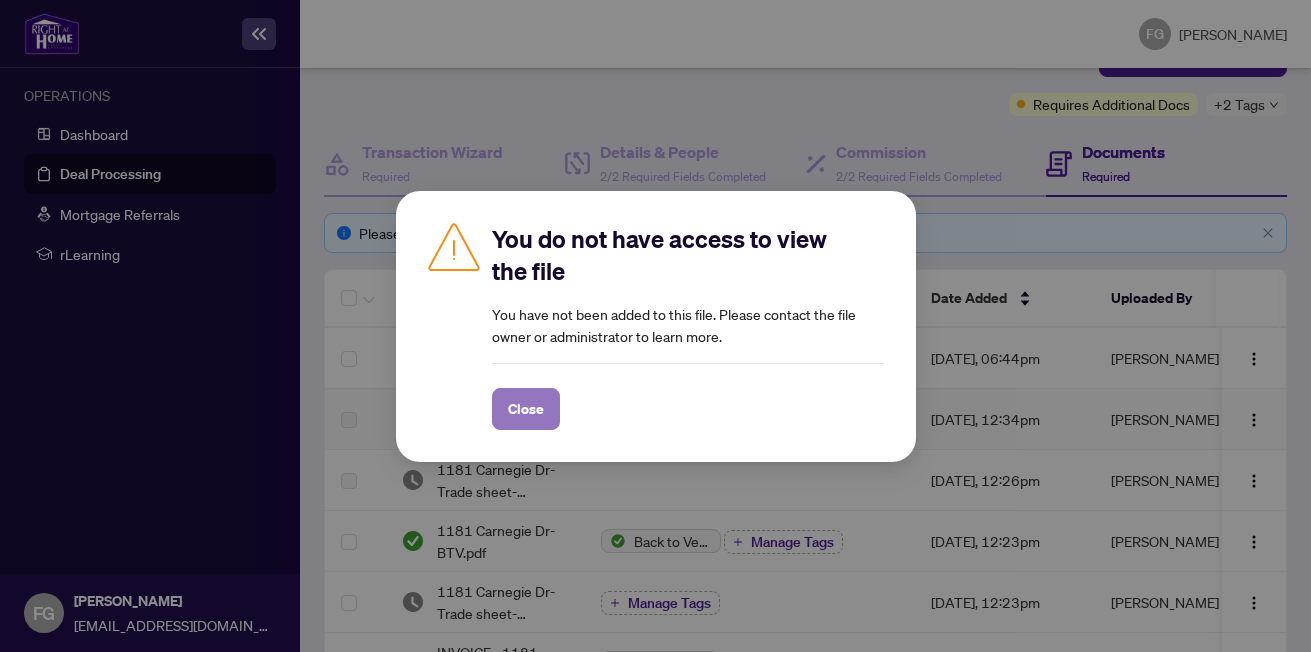 click on "Close" at bounding box center (526, 409) 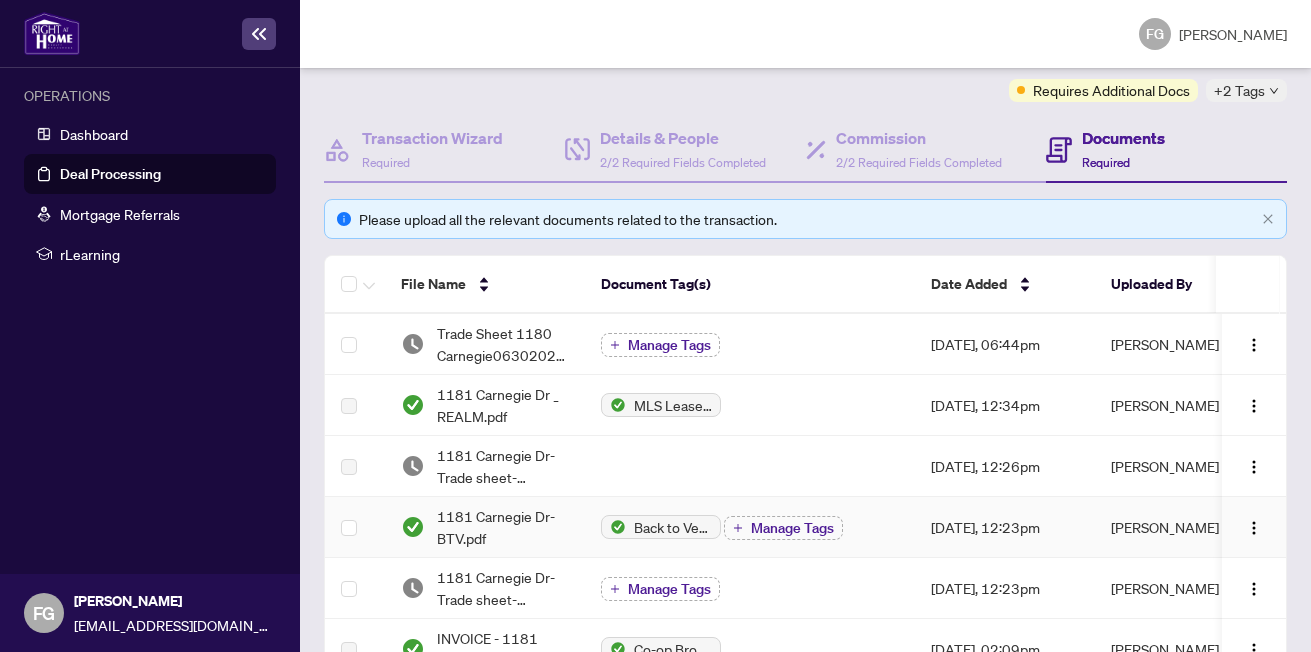 scroll, scrollTop: 200, scrollLeft: 0, axis: vertical 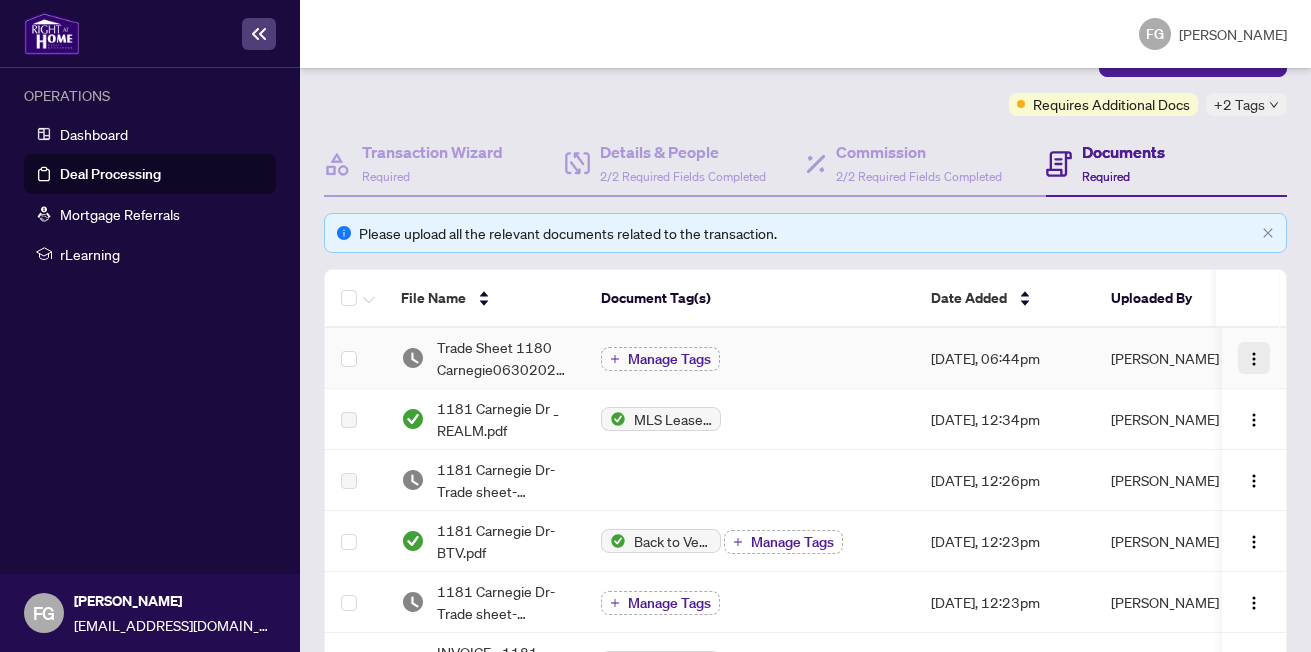 click at bounding box center (1254, 359) 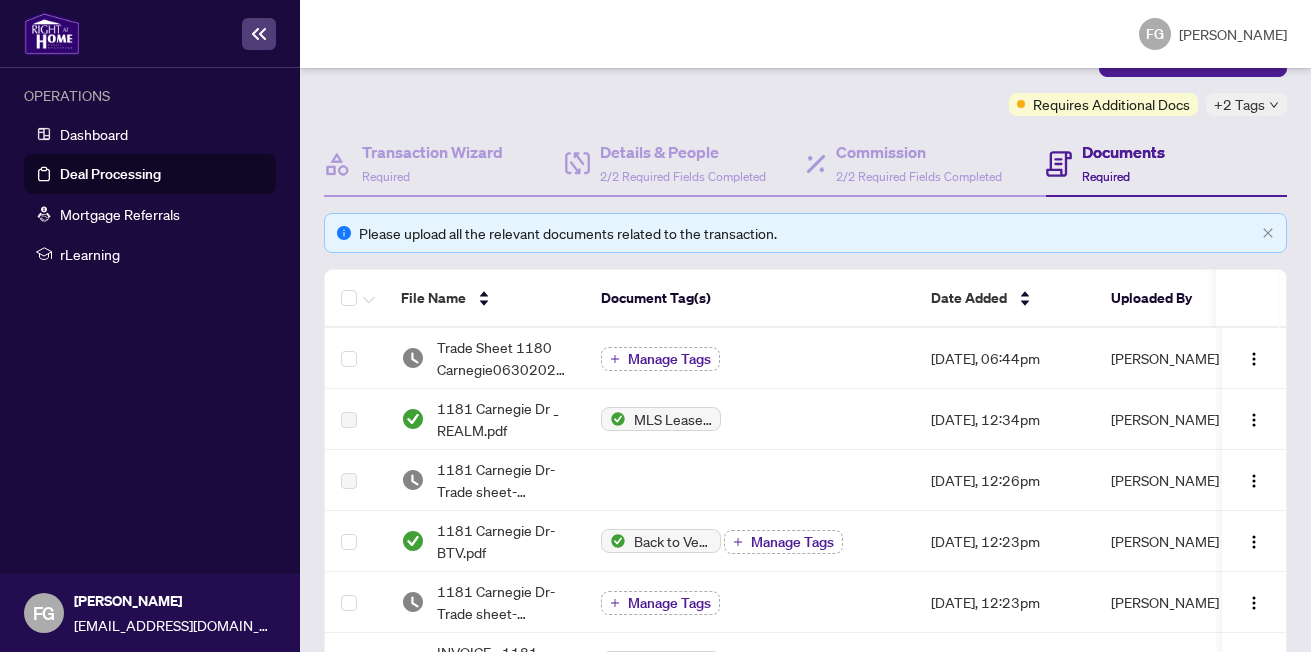 click on "Documents Required" at bounding box center [1166, 164] 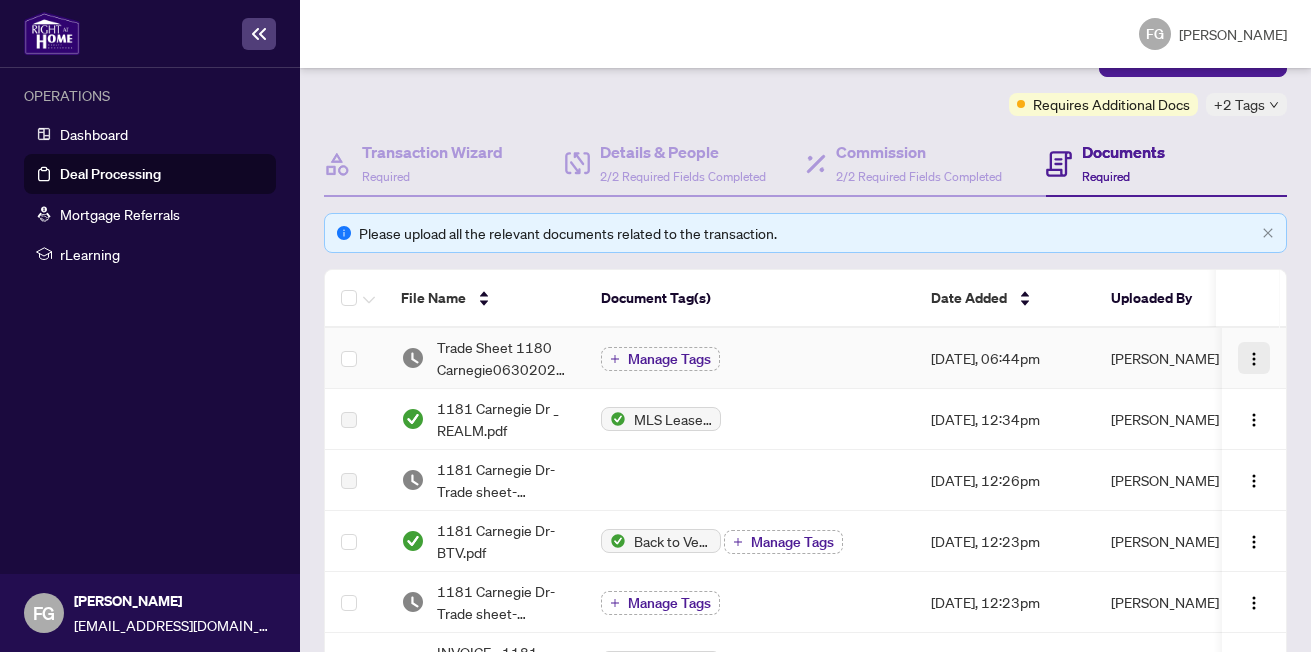 click at bounding box center [1254, 359] 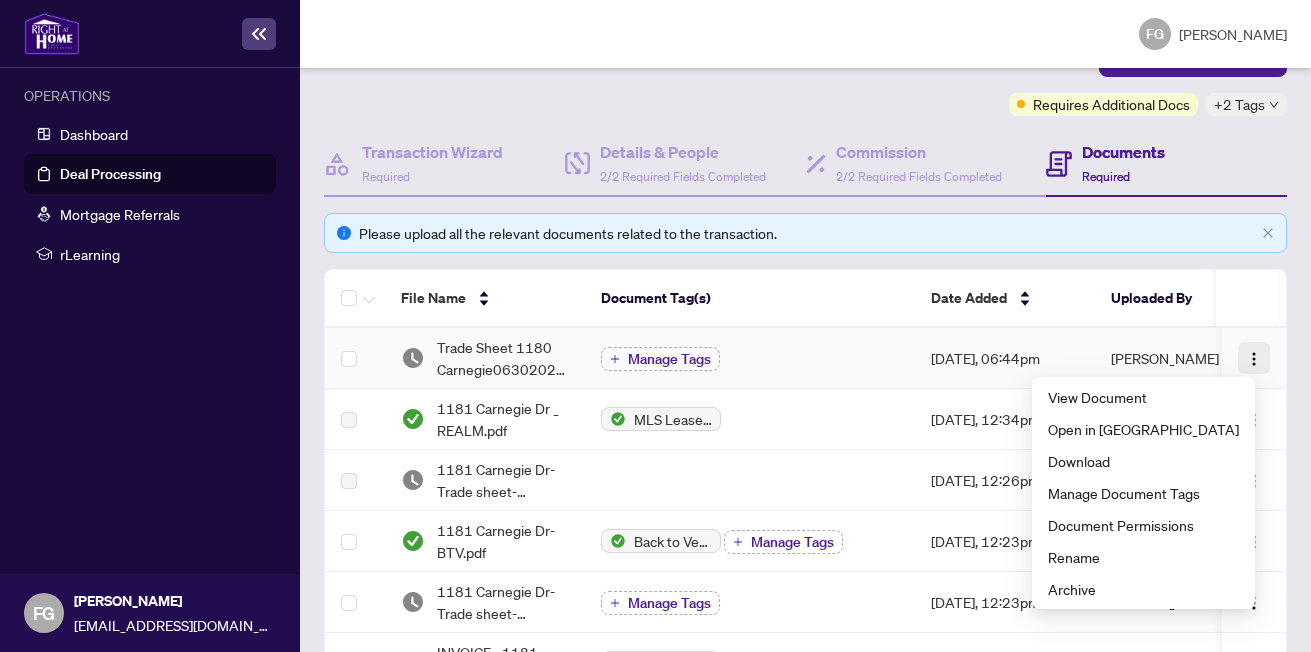 click at bounding box center [1254, 359] 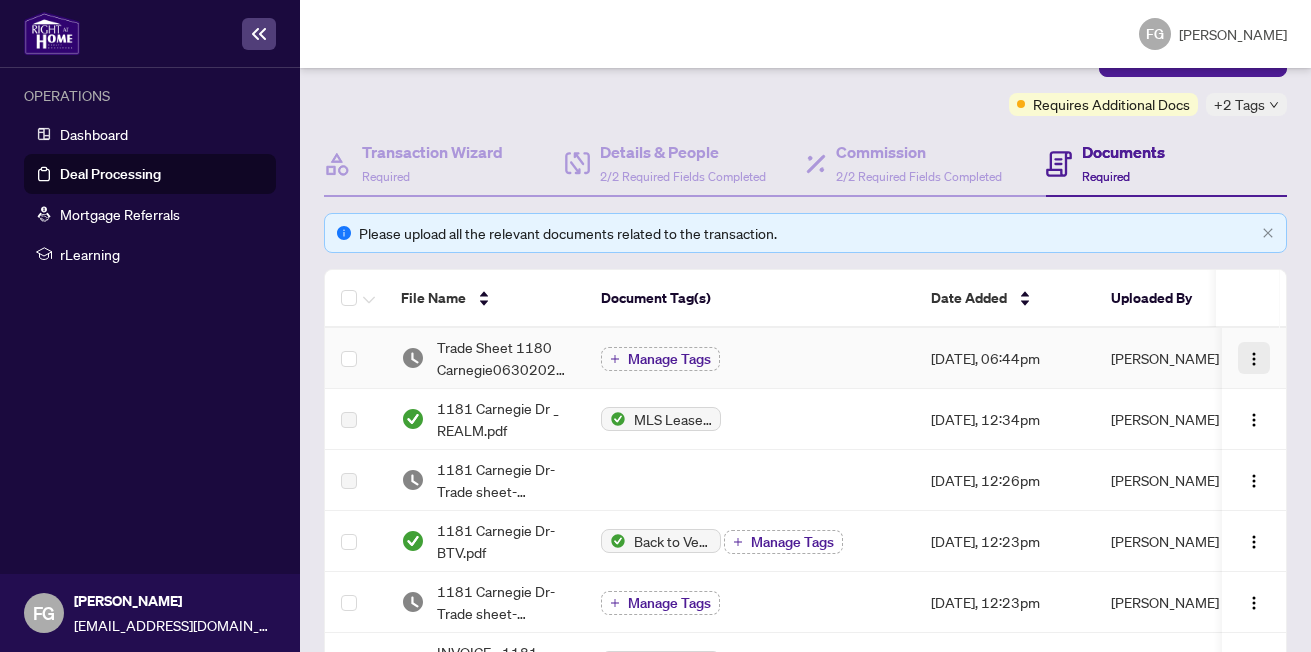 click at bounding box center (1254, 359) 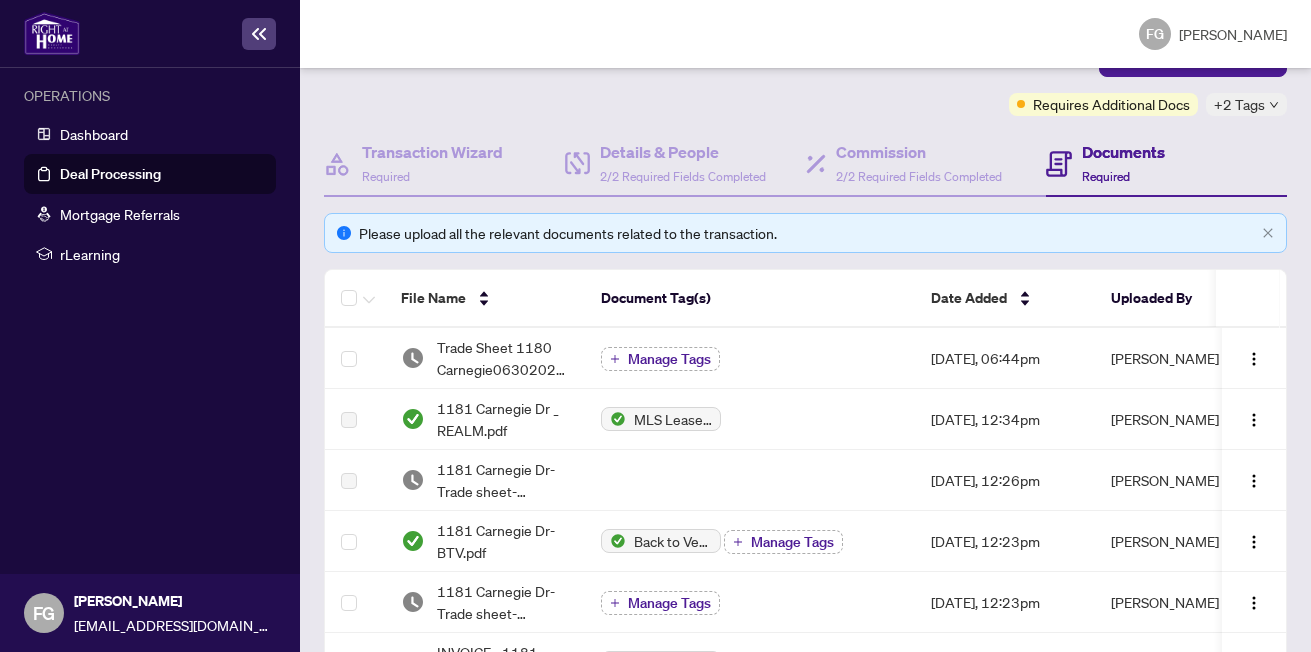 click on "FG [PERSON_NAME]" at bounding box center [805, 34] 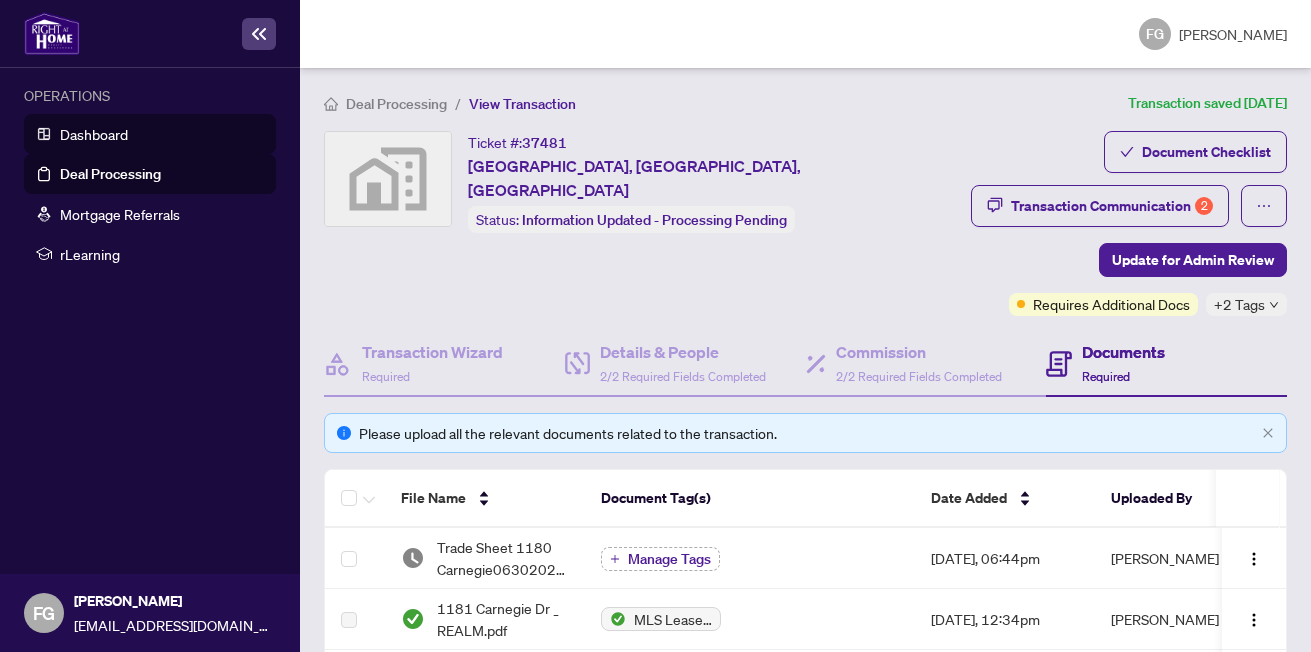 click on "Dashboard" at bounding box center (94, 134) 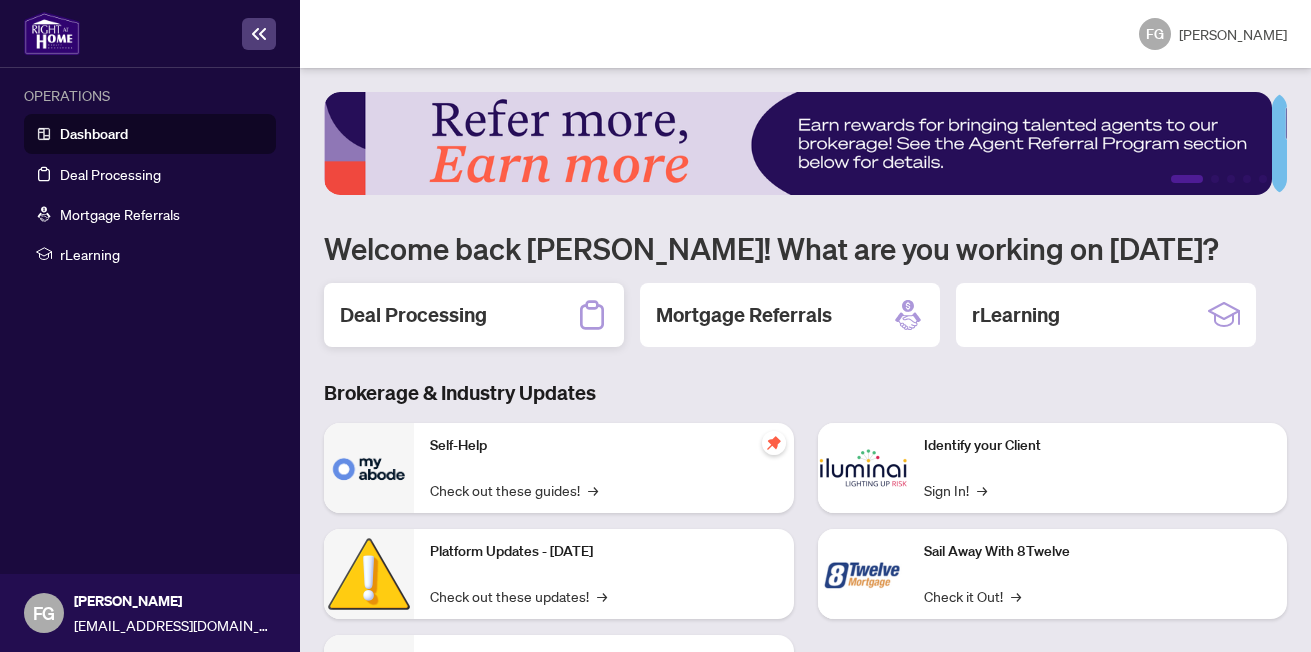 click on "Deal Processing" at bounding box center (413, 315) 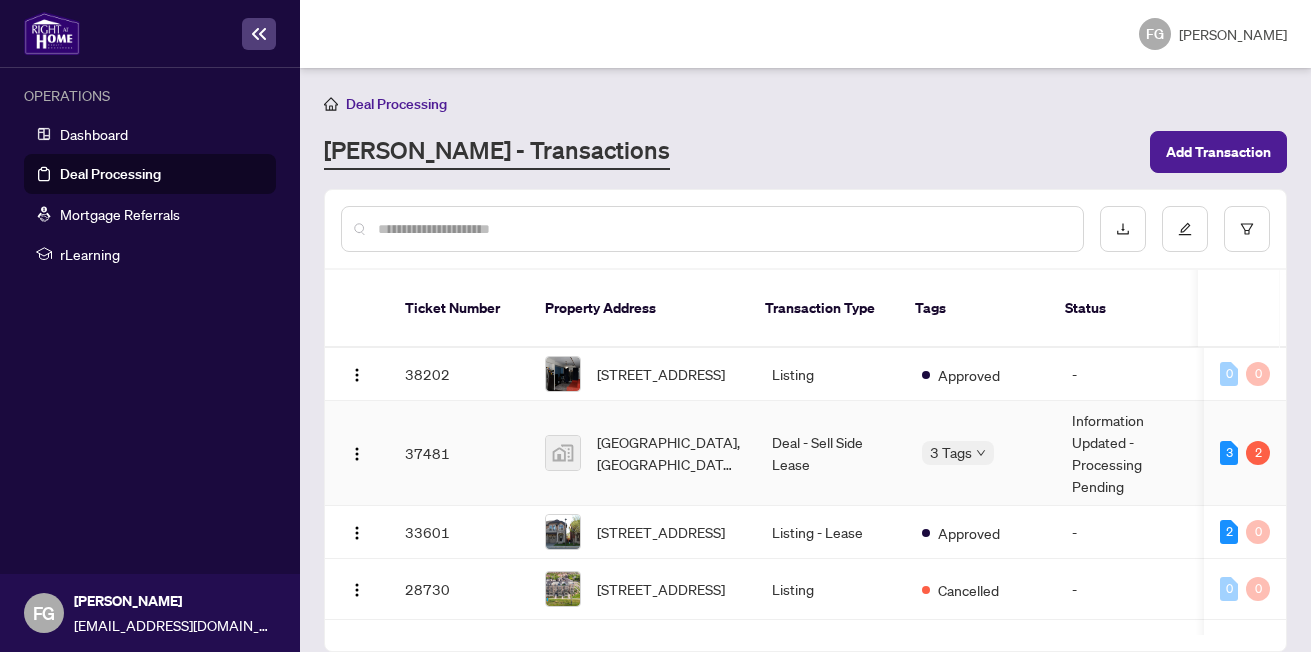 click on "37481" at bounding box center (459, 453) 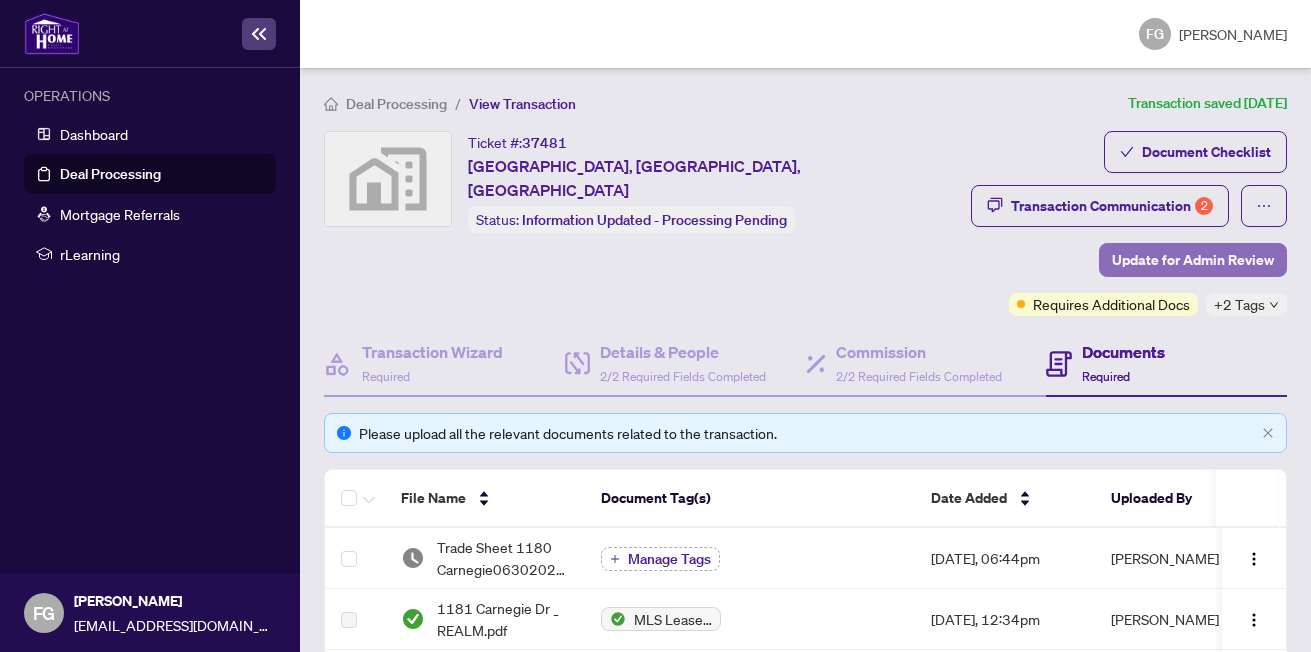 click on "Update for Admin Review" at bounding box center (1193, 260) 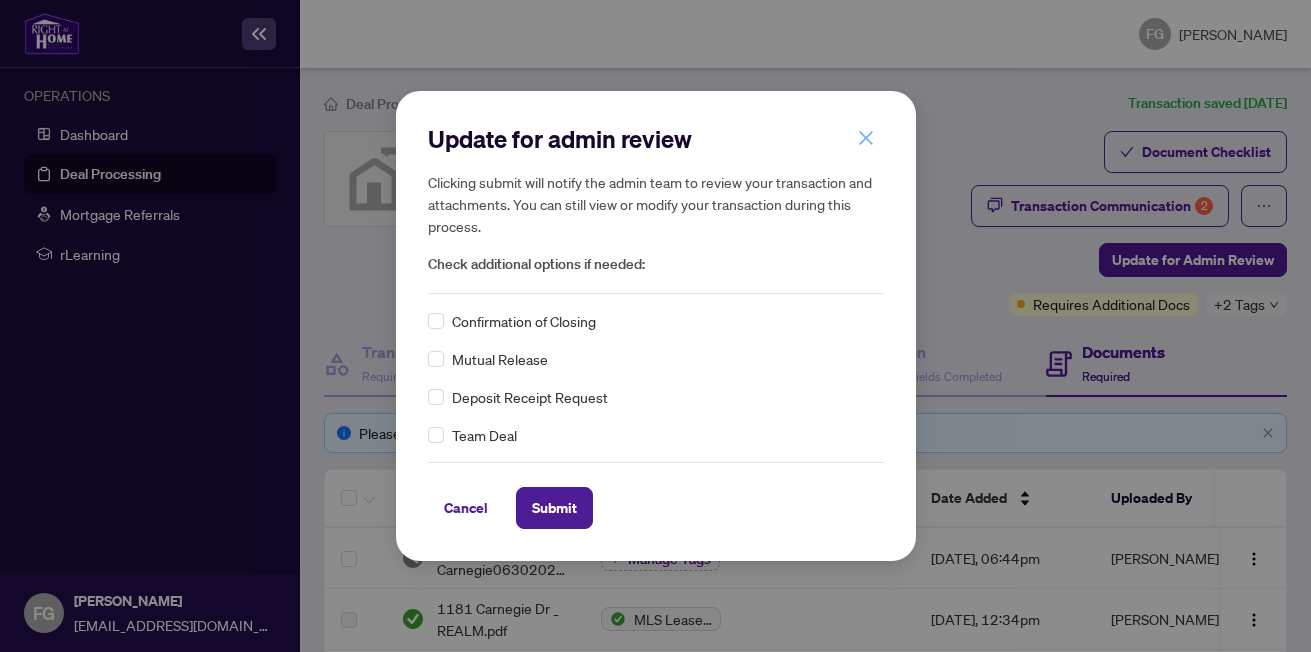 click 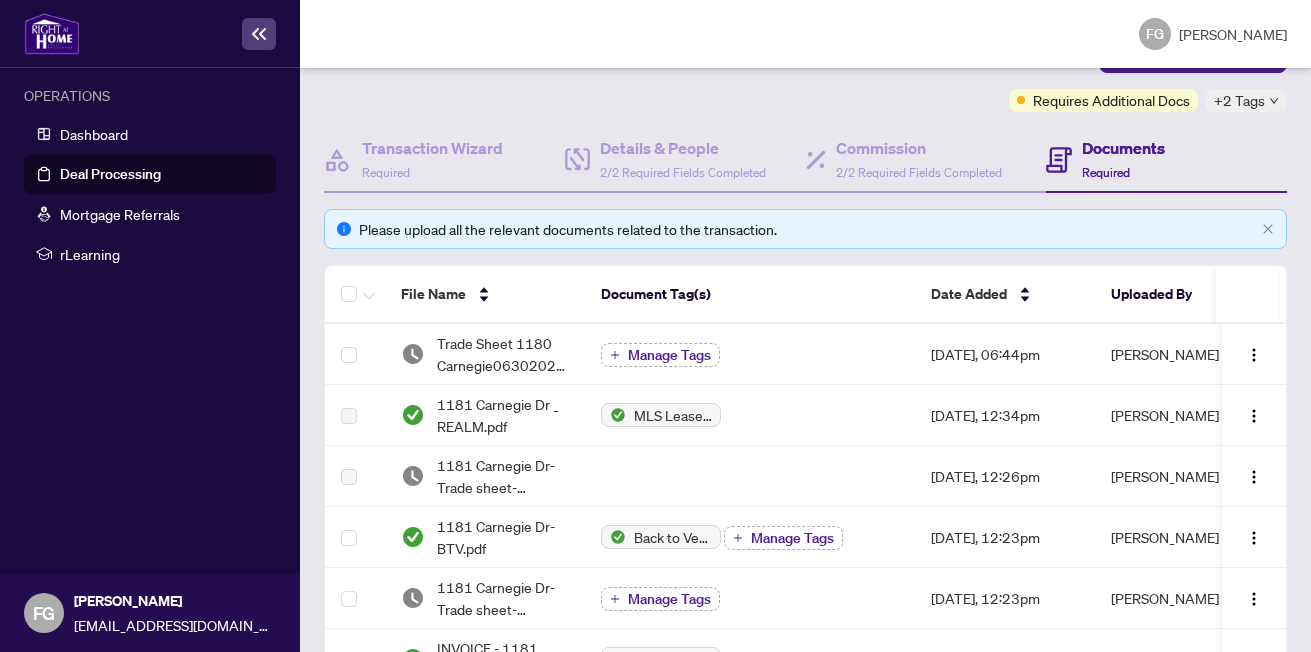 scroll, scrollTop: 0, scrollLeft: 0, axis: both 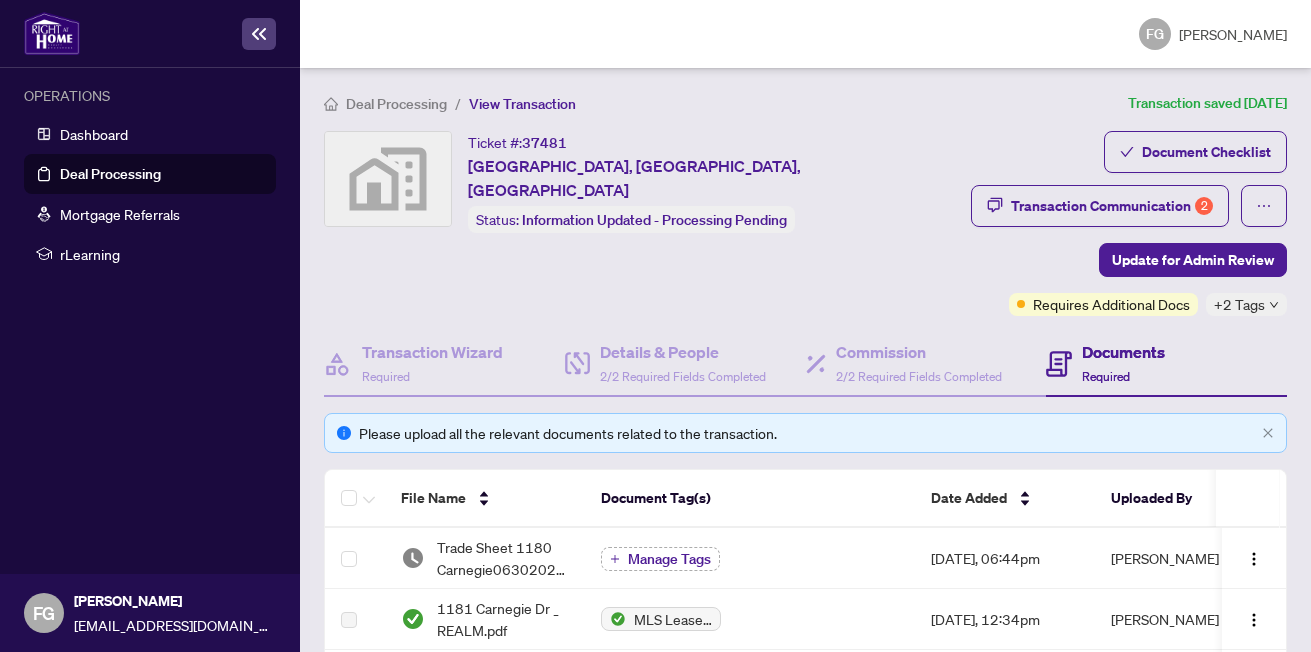 click on "Documents" at bounding box center (1123, 352) 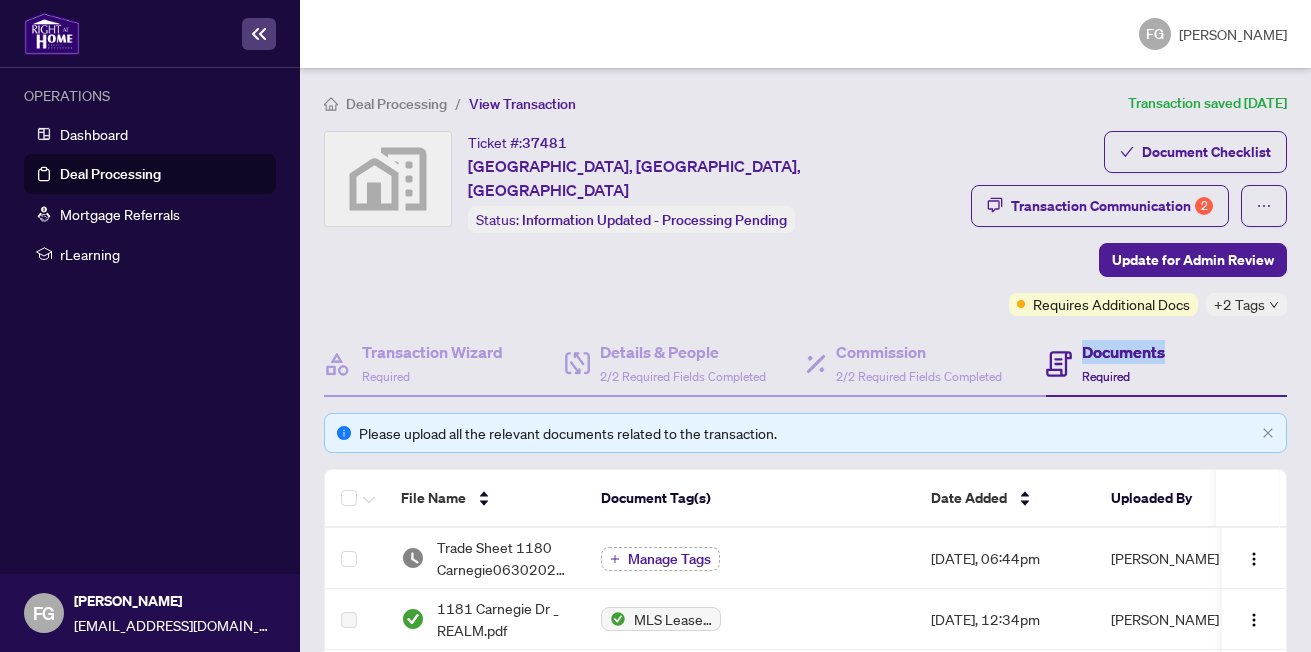 click on "Documents" at bounding box center (1123, 352) 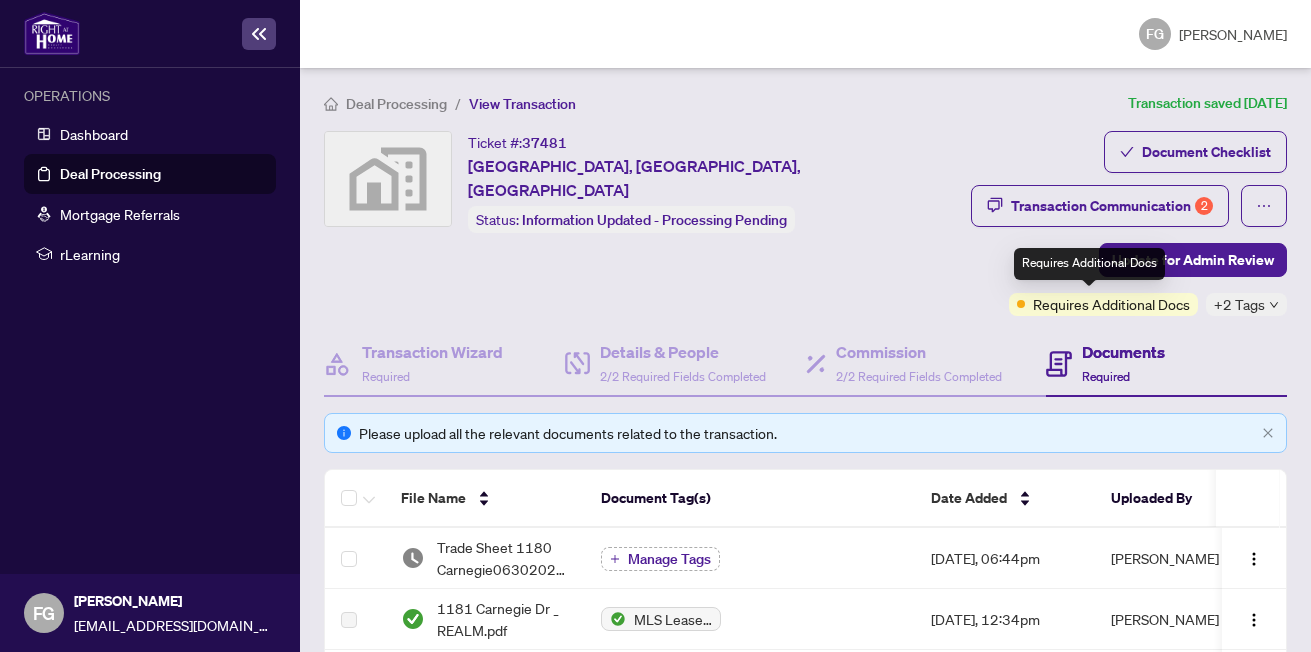 click on "Requires Additional Docs" at bounding box center (1111, 304) 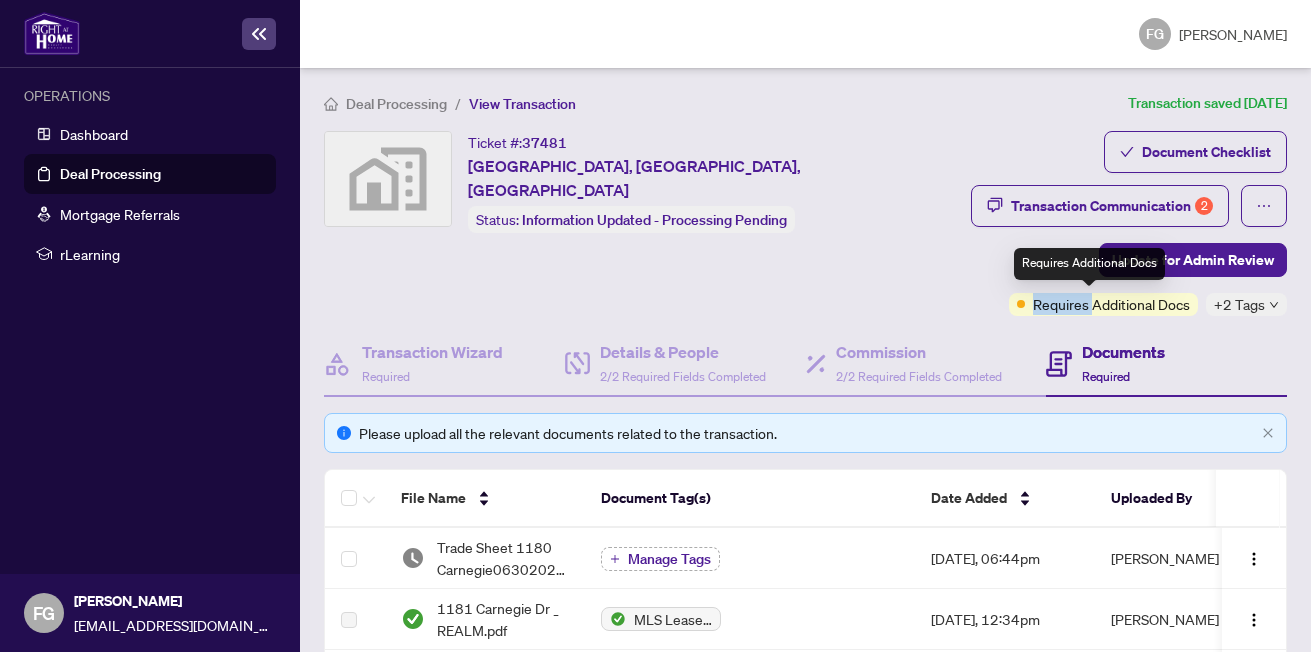 click on "Requires Additional Docs" at bounding box center (1111, 304) 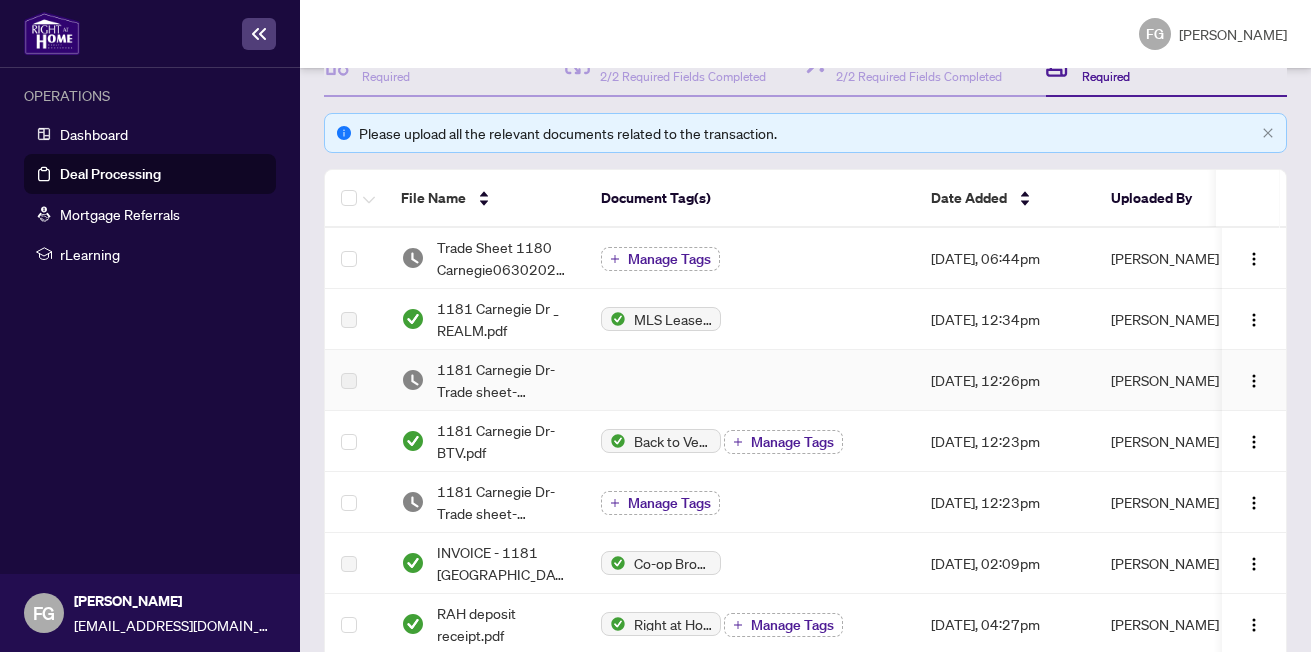 scroll, scrollTop: 0, scrollLeft: 0, axis: both 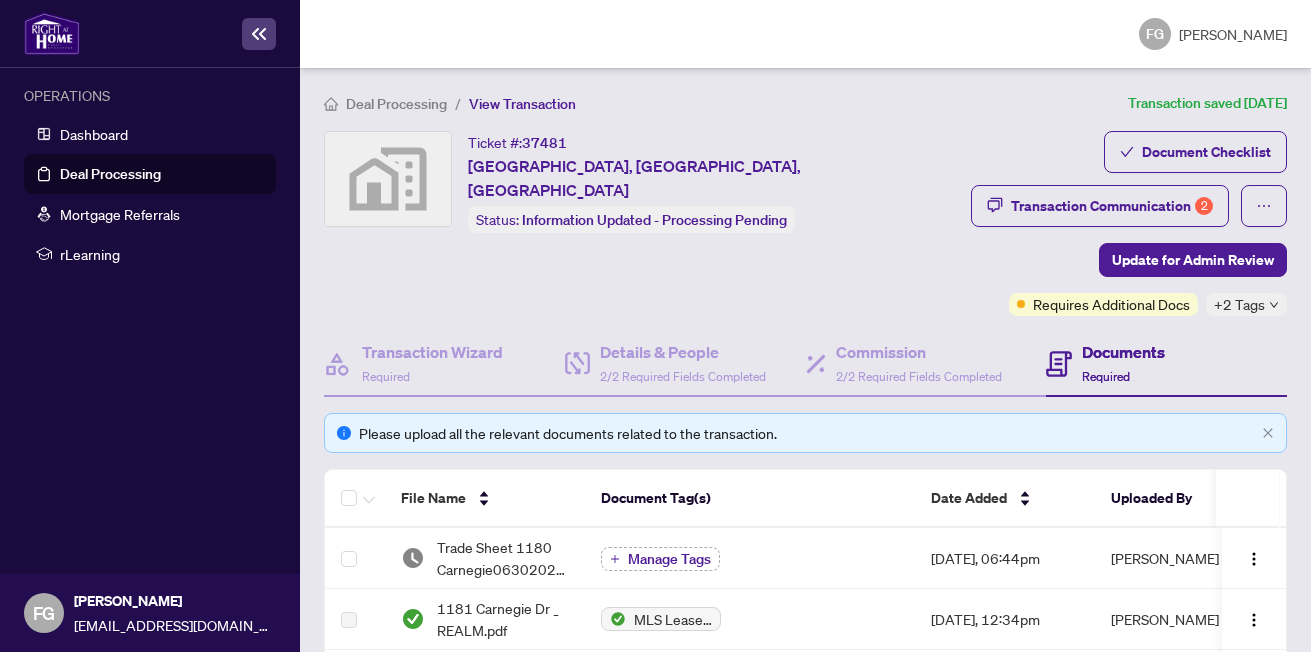 click 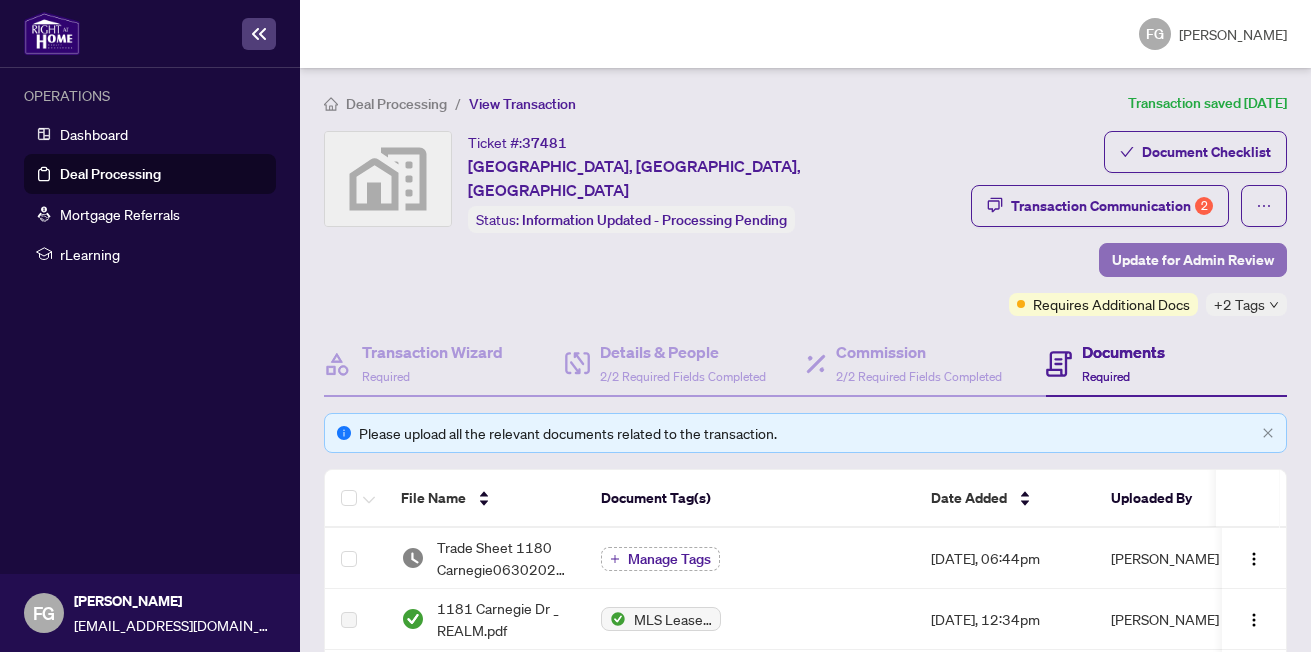 click on "Update for Admin Review" at bounding box center [1193, 260] 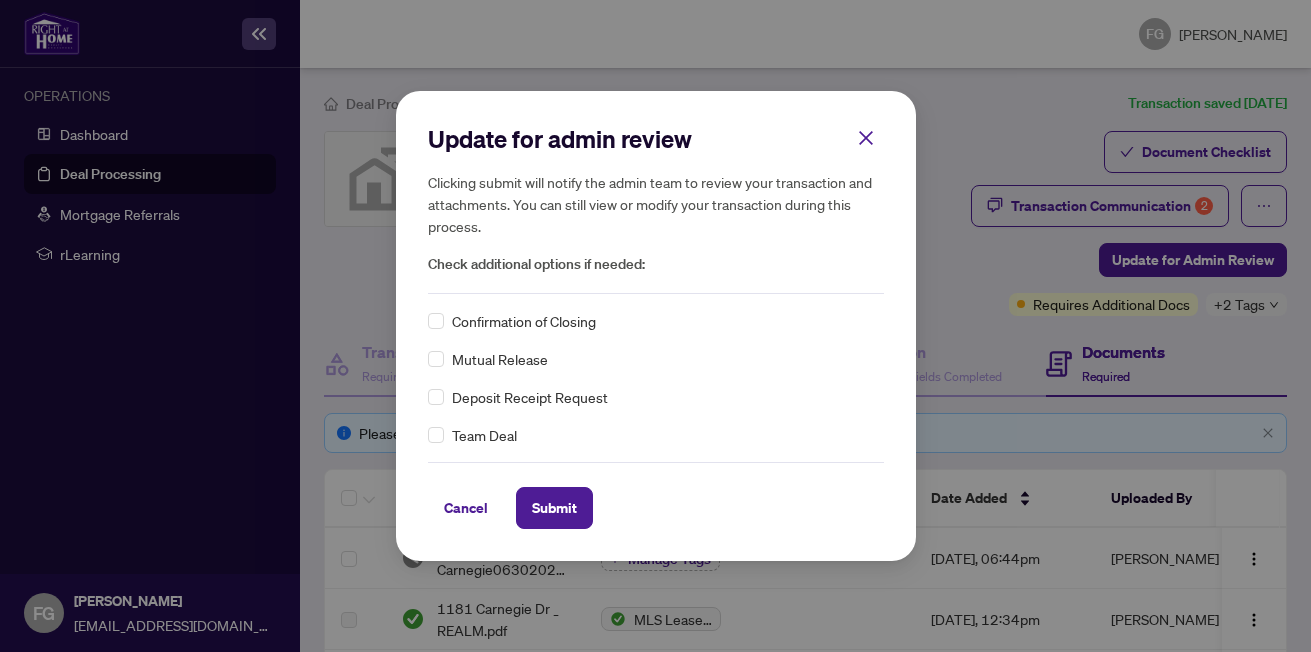click on "Update for admin review Clicking submit will notify the admin team to review your transaction and attachments. You can still view or modify your transaction during this process.   Check additional options if needed: Confirmation of Closing Mutual Release Deposit Receipt Request Team Deal Cancel Submit Cancel OK" at bounding box center [655, 326] 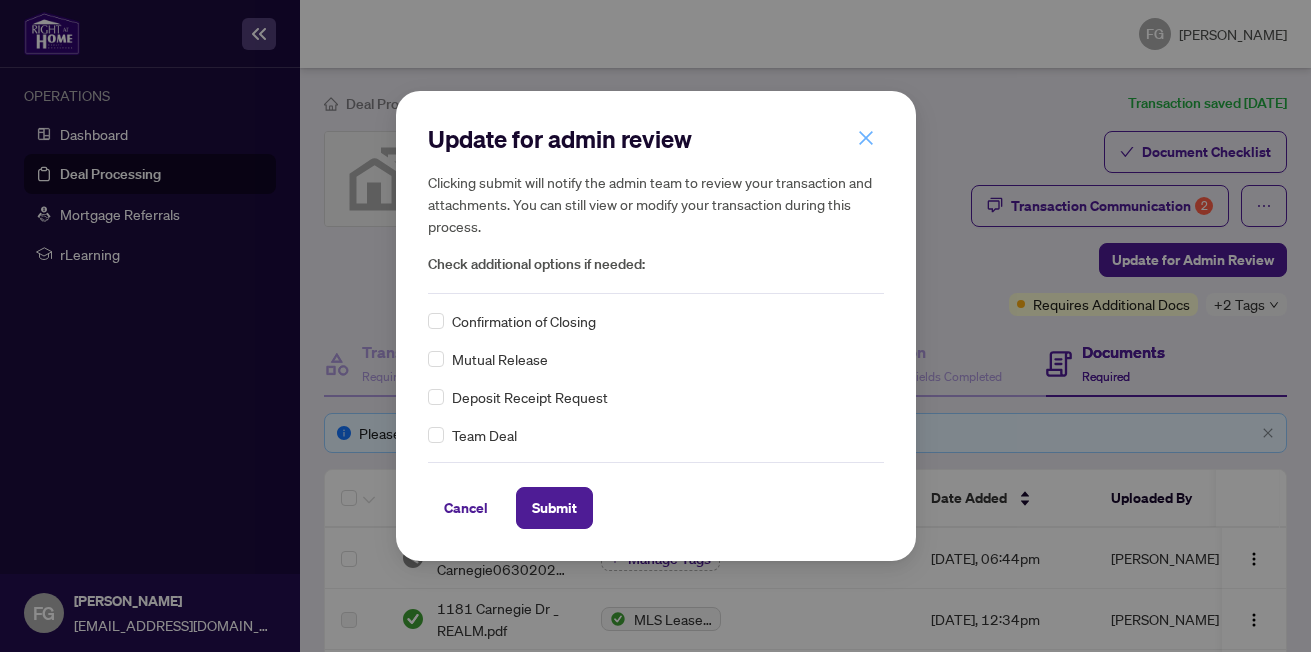click 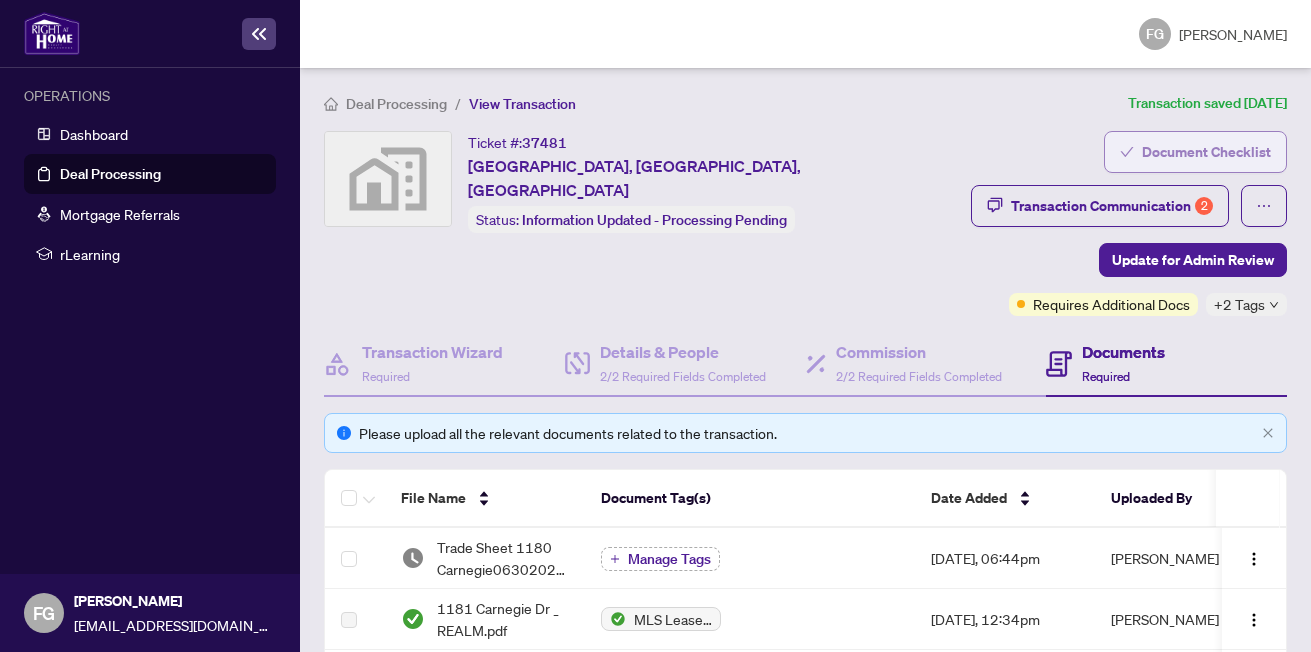 click on "Document Checklist" at bounding box center (1206, 152) 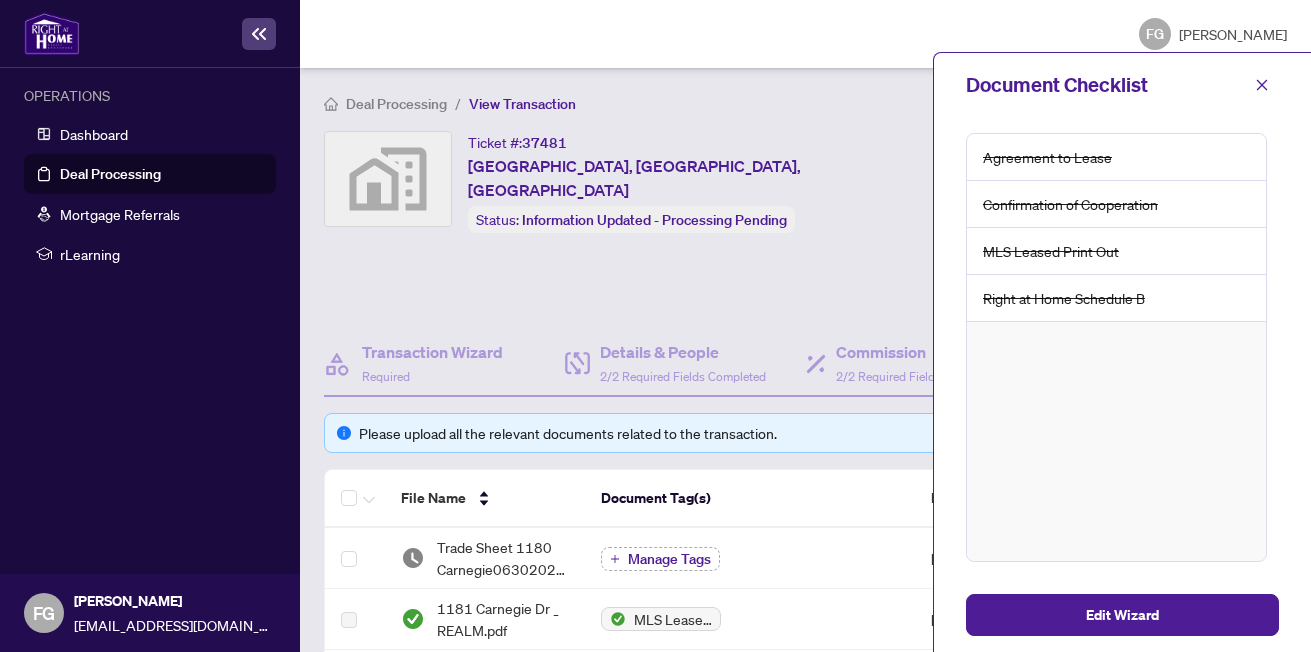 click on "Document Checklist Transaction Communication 2 Update for Admin Review Requires Additional Docs +2 Tags" at bounding box center [1075, 223] 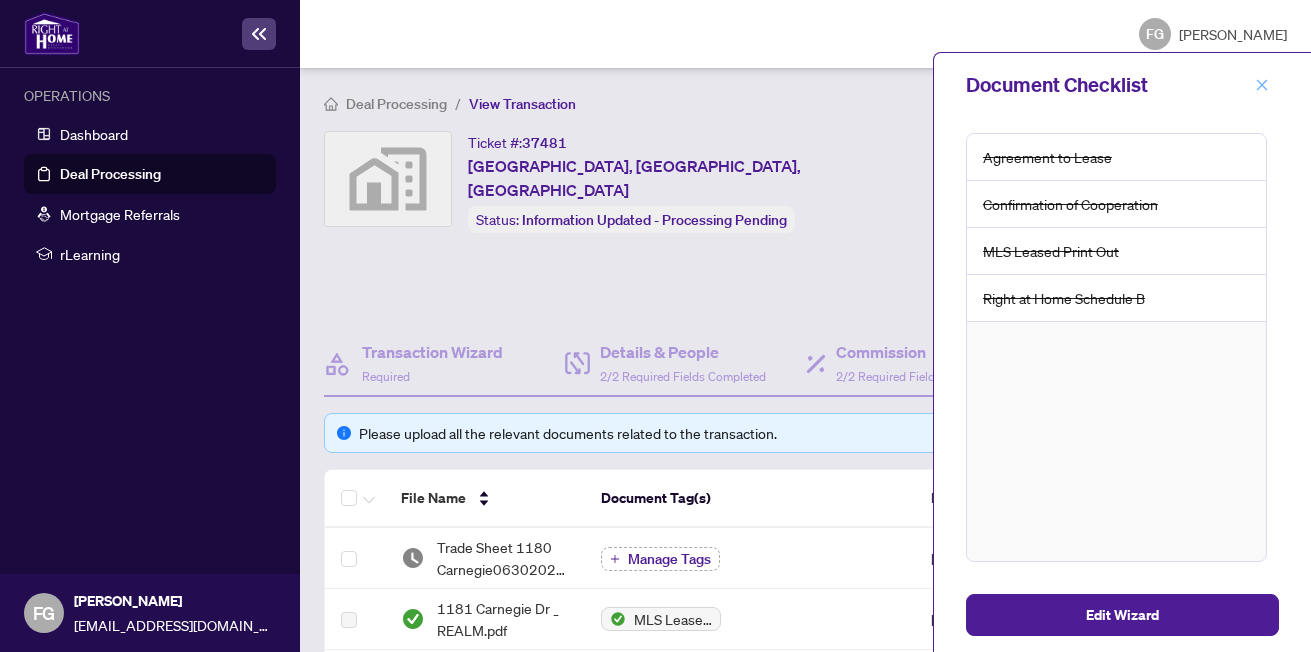click 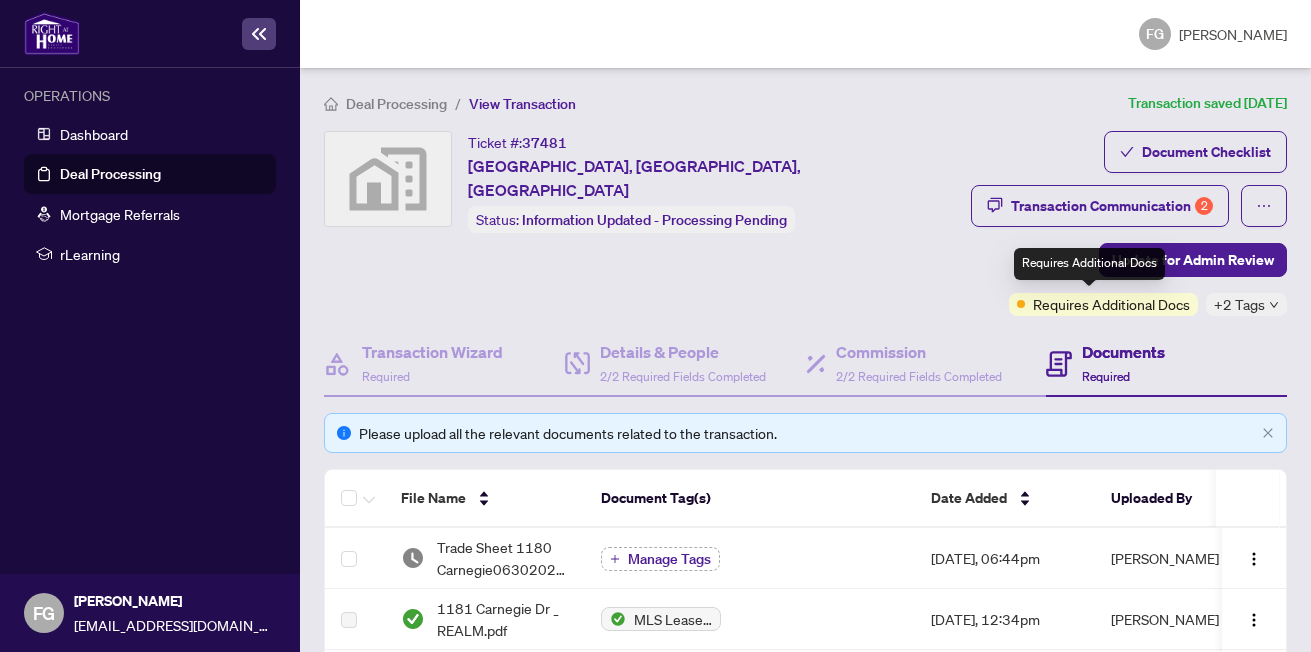 click on "Requires Additional Docs" at bounding box center (1111, 304) 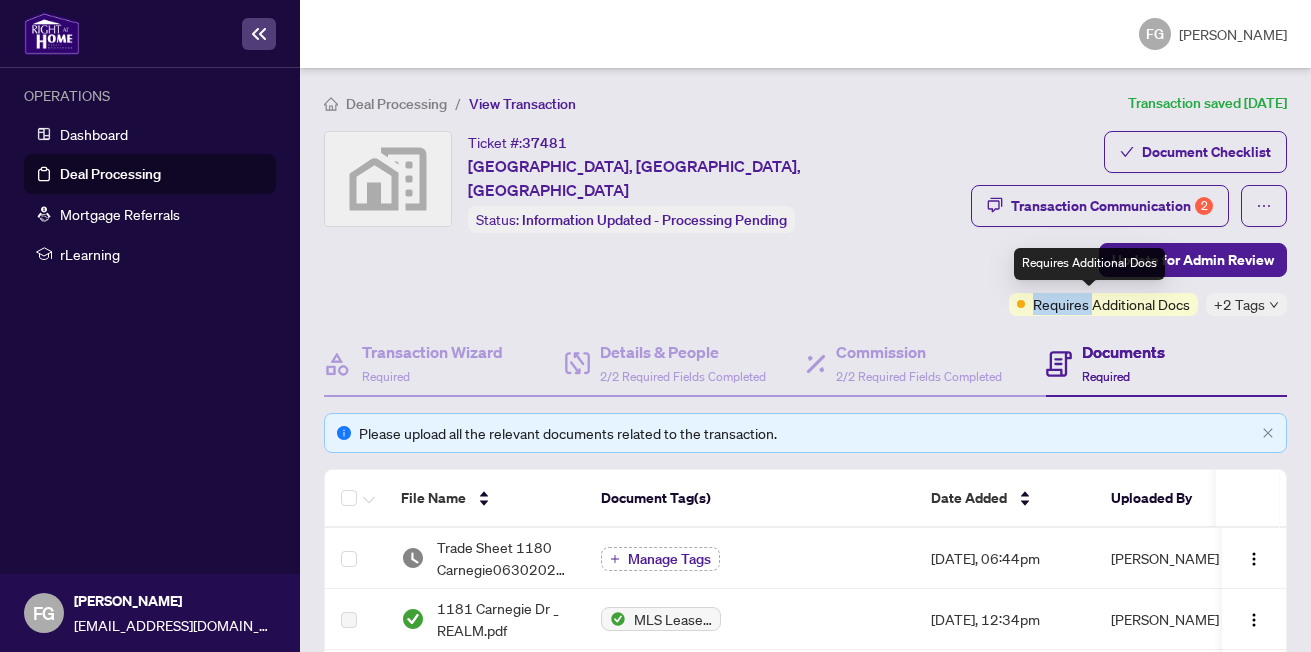 click on "Requires Additional Docs" at bounding box center (1111, 304) 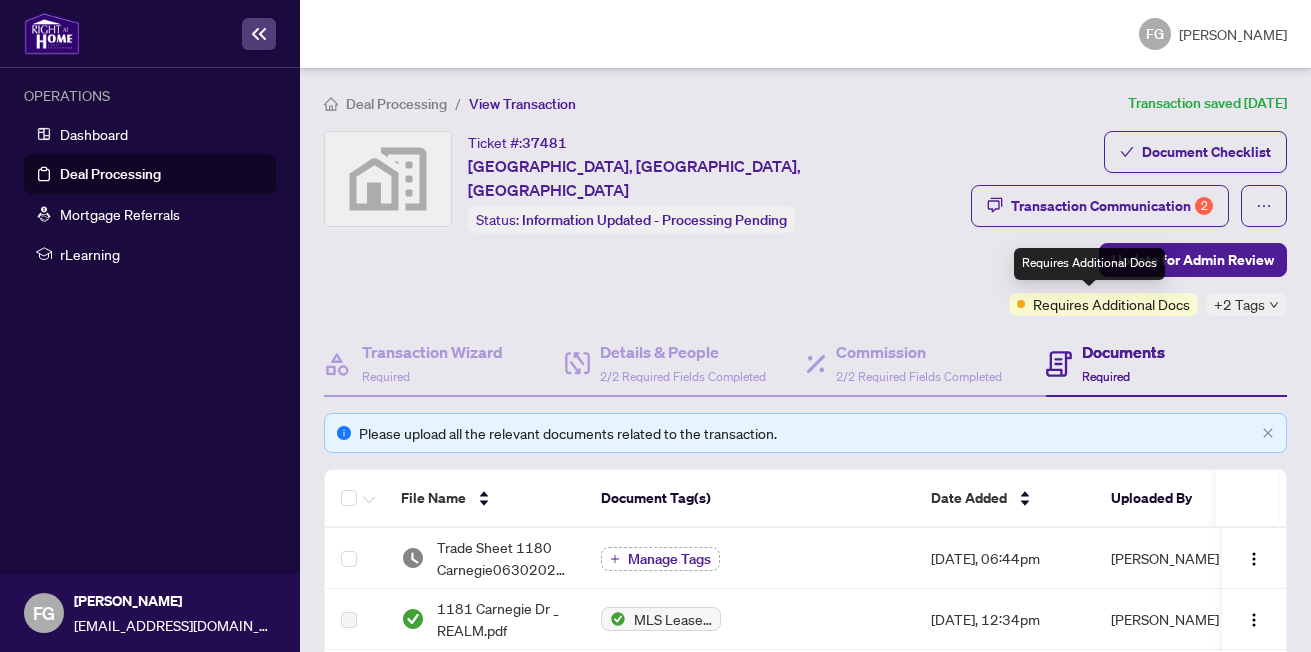 click at bounding box center [1021, 304] 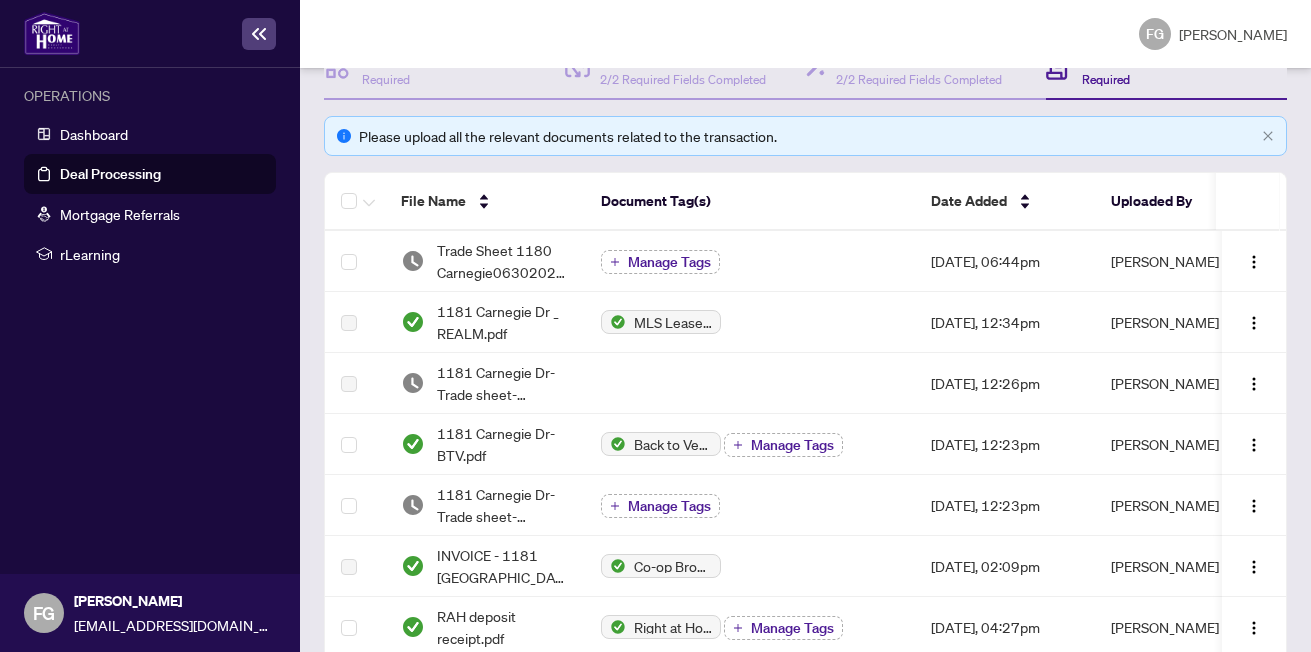 scroll, scrollTop: 300, scrollLeft: 0, axis: vertical 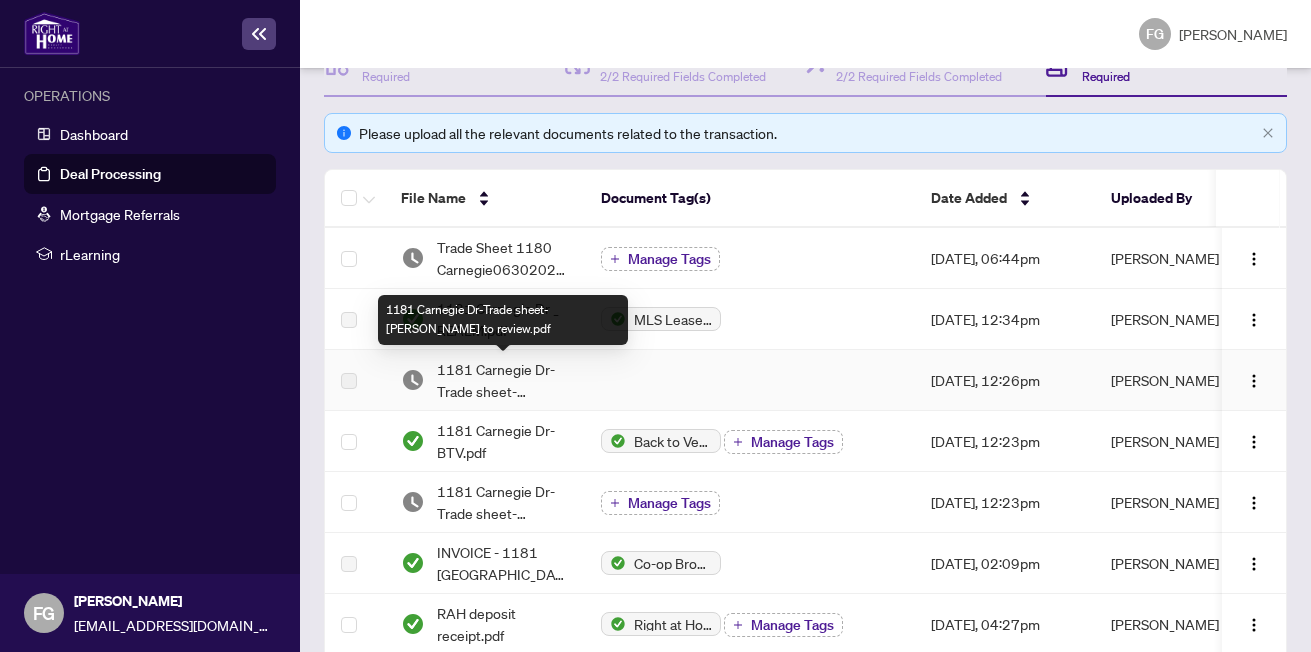 click on "1181 Carnegie Dr-Trade sheet-[PERSON_NAME] to review.pdf" at bounding box center (503, 380) 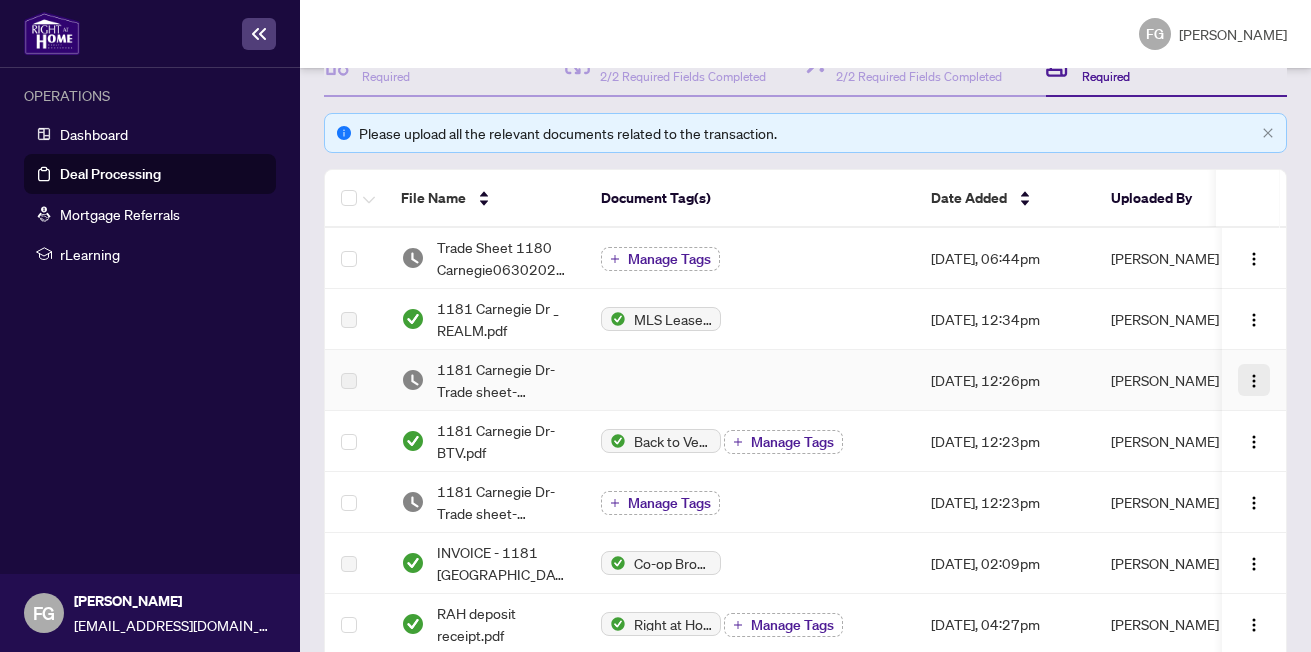 click at bounding box center (1254, 381) 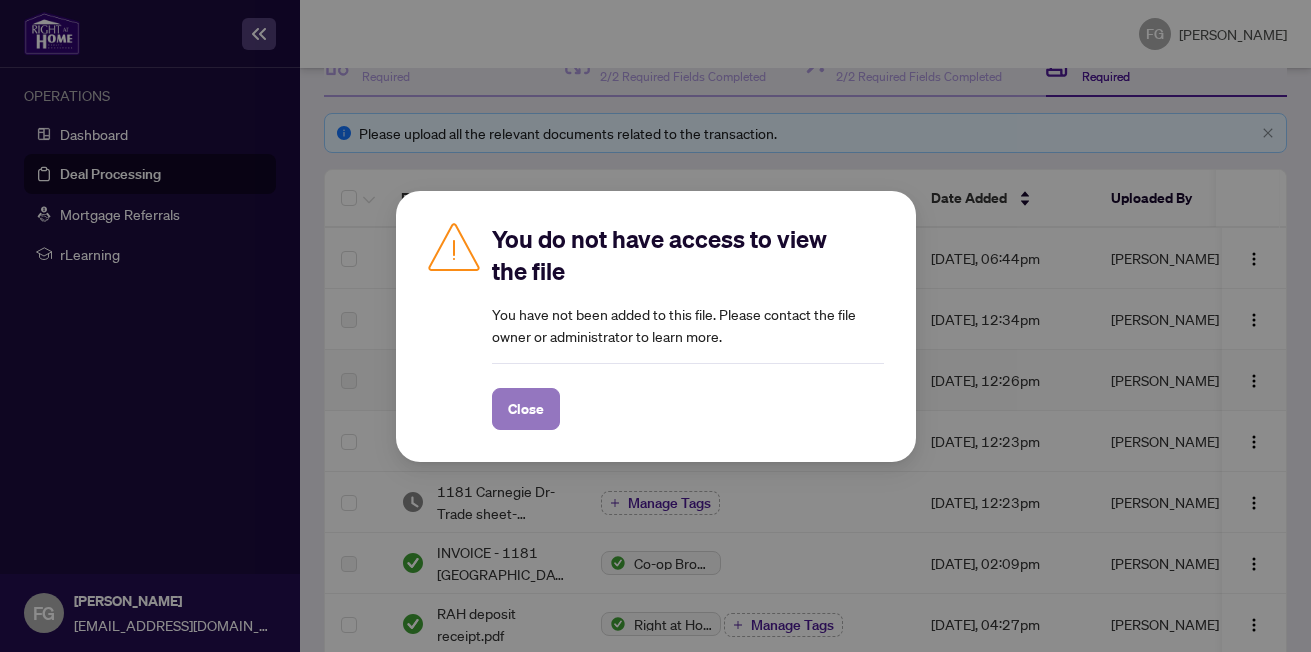 click on "Close" at bounding box center (526, 409) 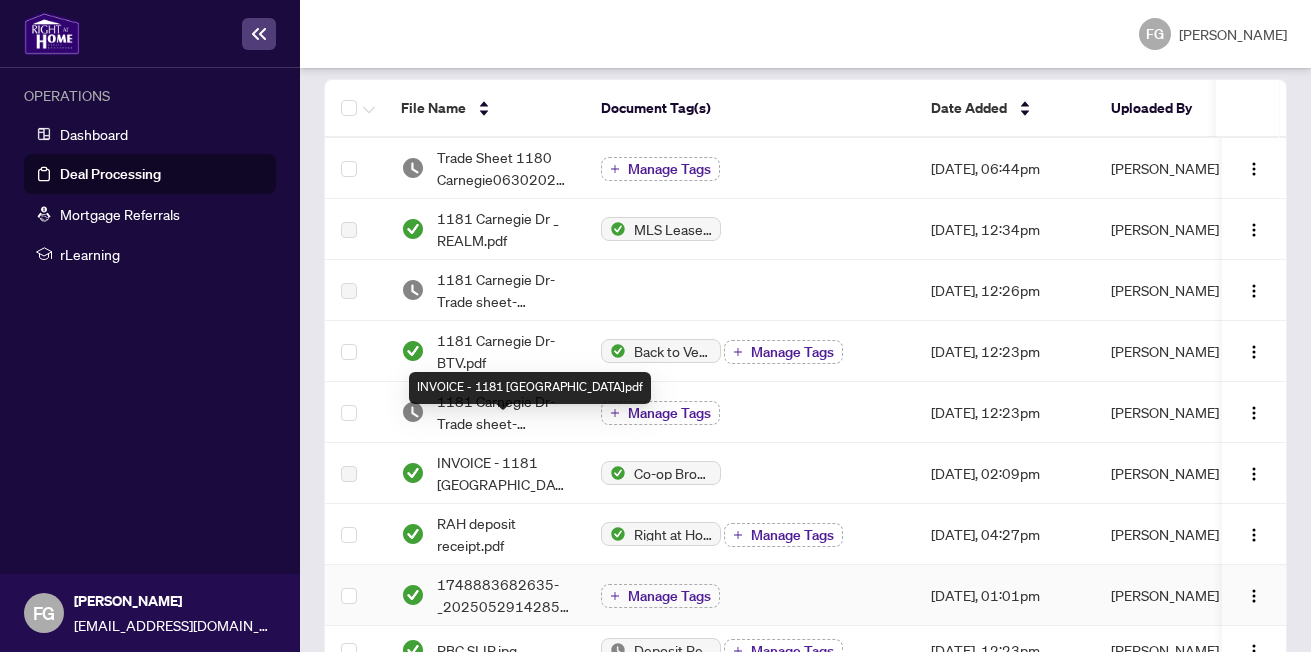 scroll, scrollTop: 500, scrollLeft: 0, axis: vertical 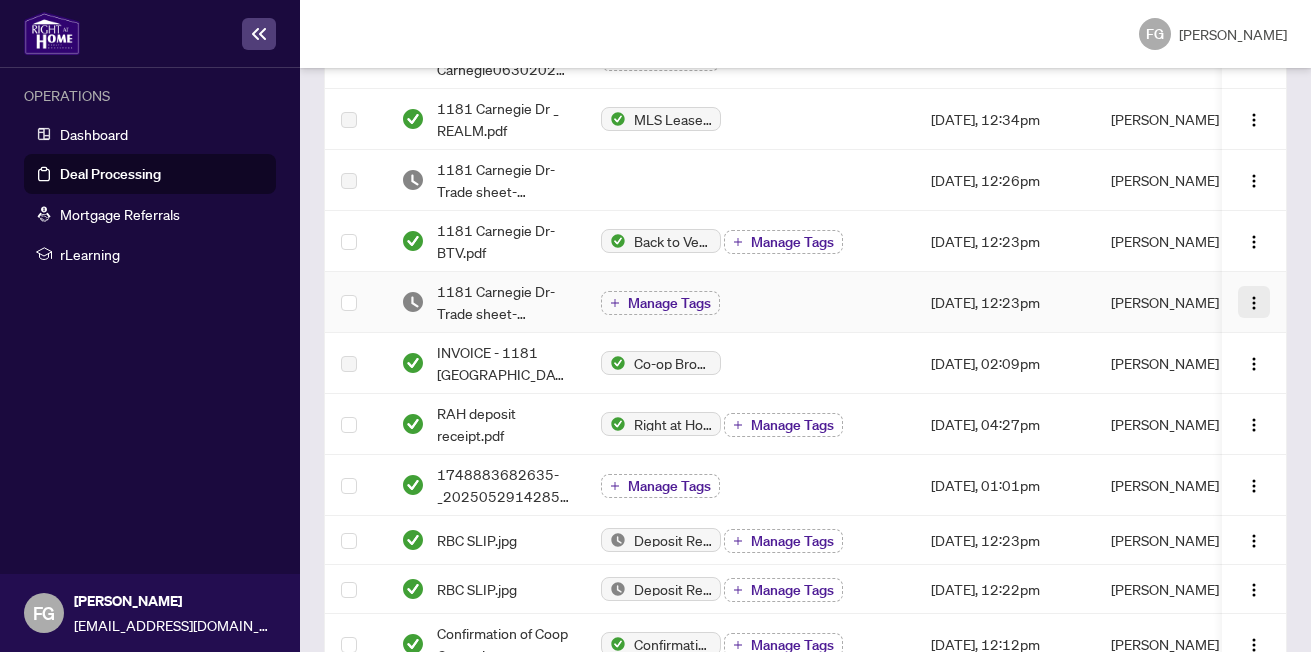 click at bounding box center [1254, 303] 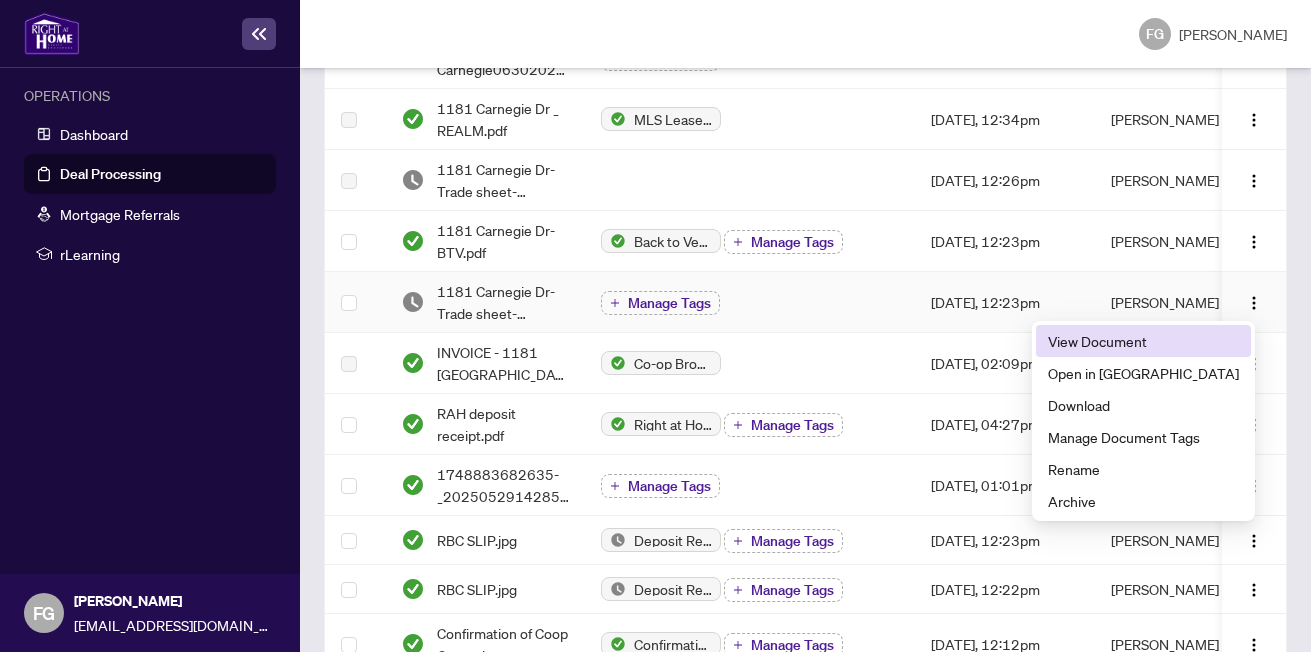 click on "View Document" at bounding box center [1143, 341] 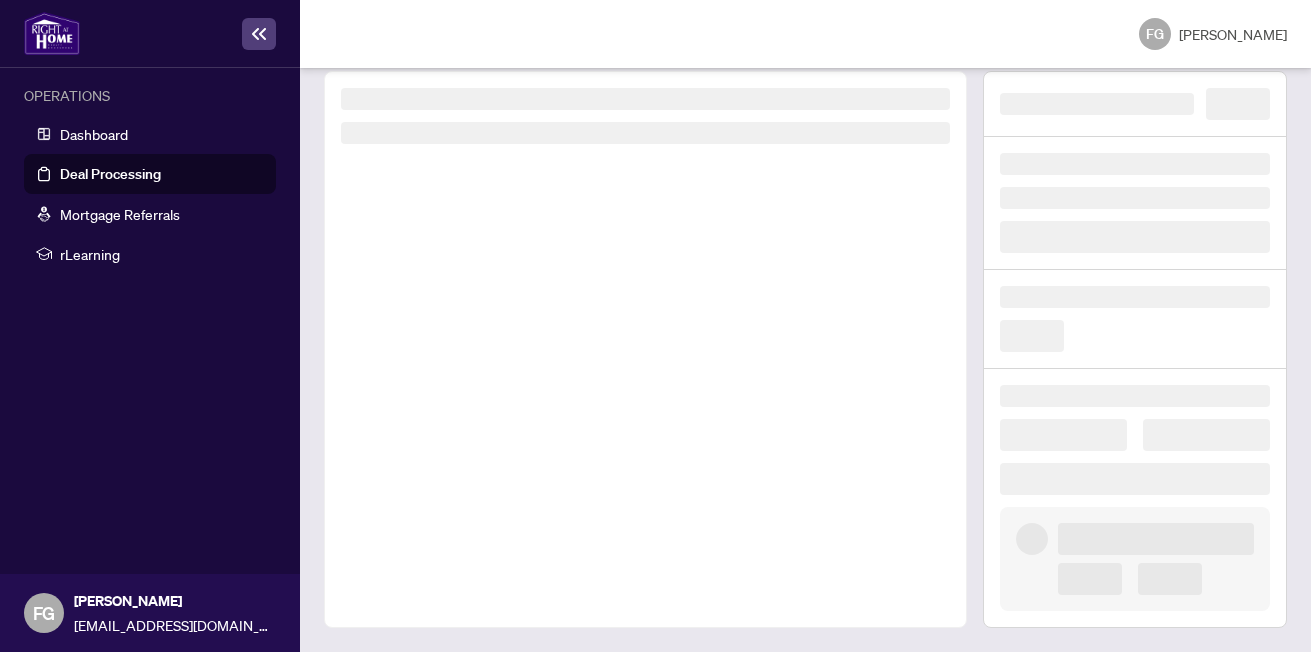 scroll, scrollTop: 0, scrollLeft: 0, axis: both 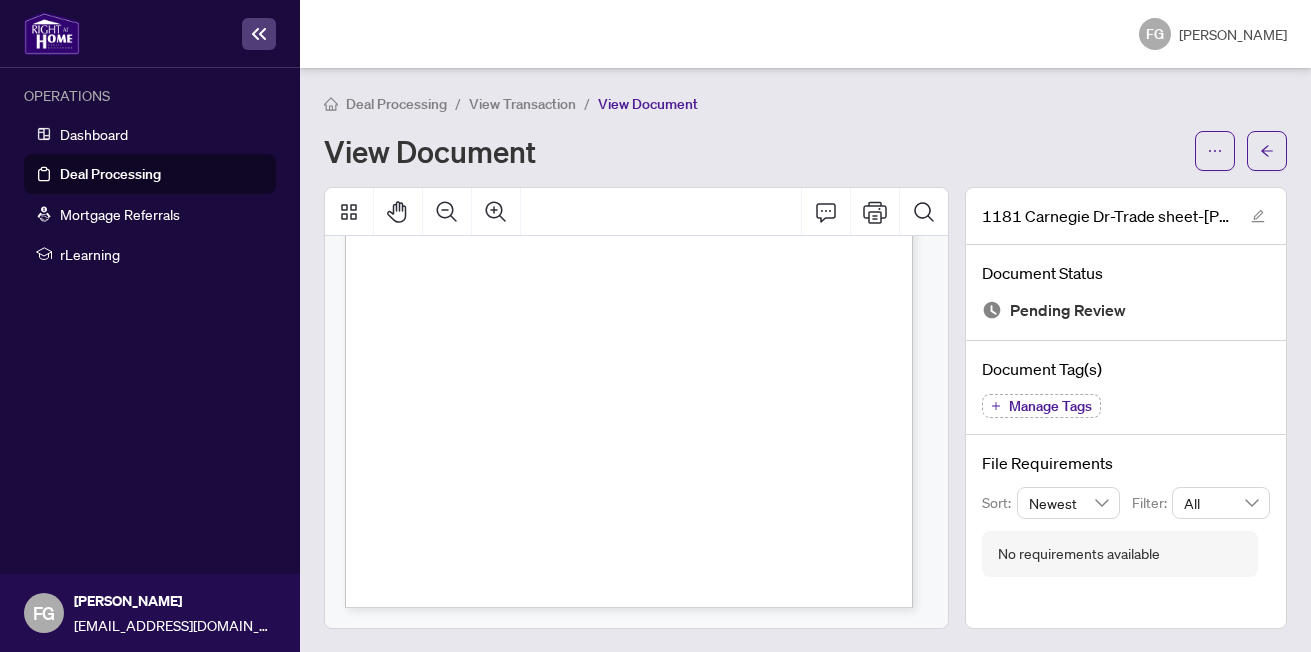 click on "Agent: 10519 - [PERSON_NAME] (R02)" at bounding box center (694, 417) 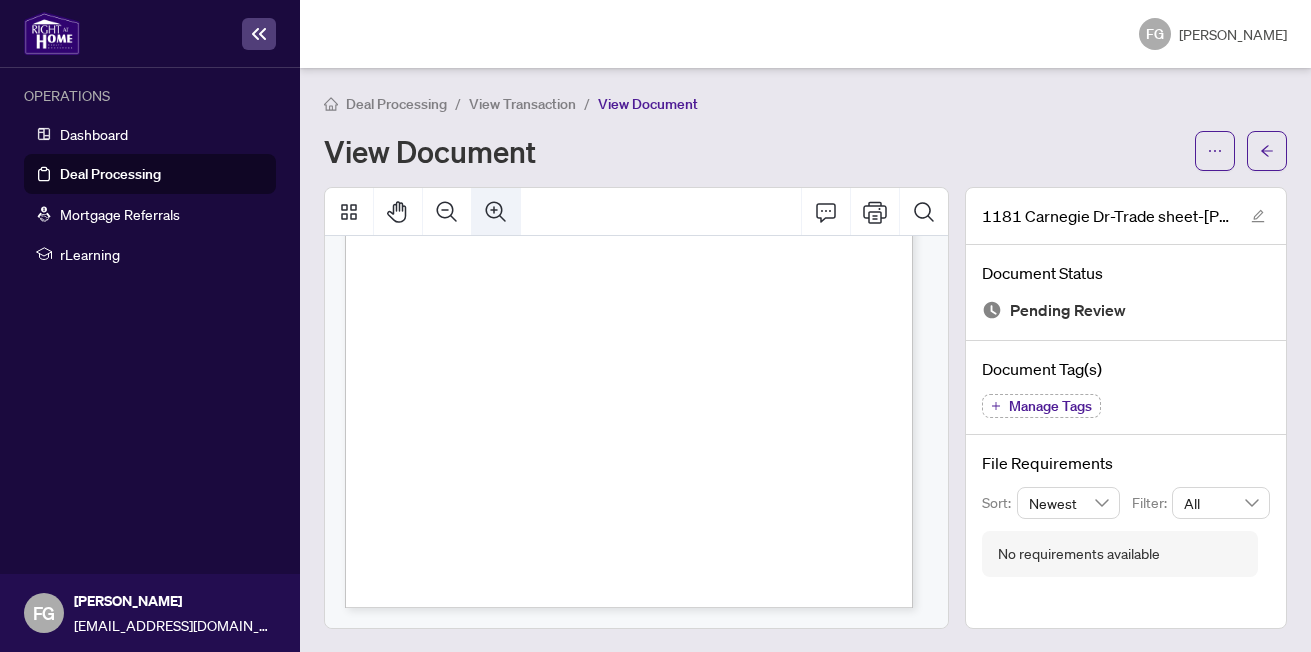 click 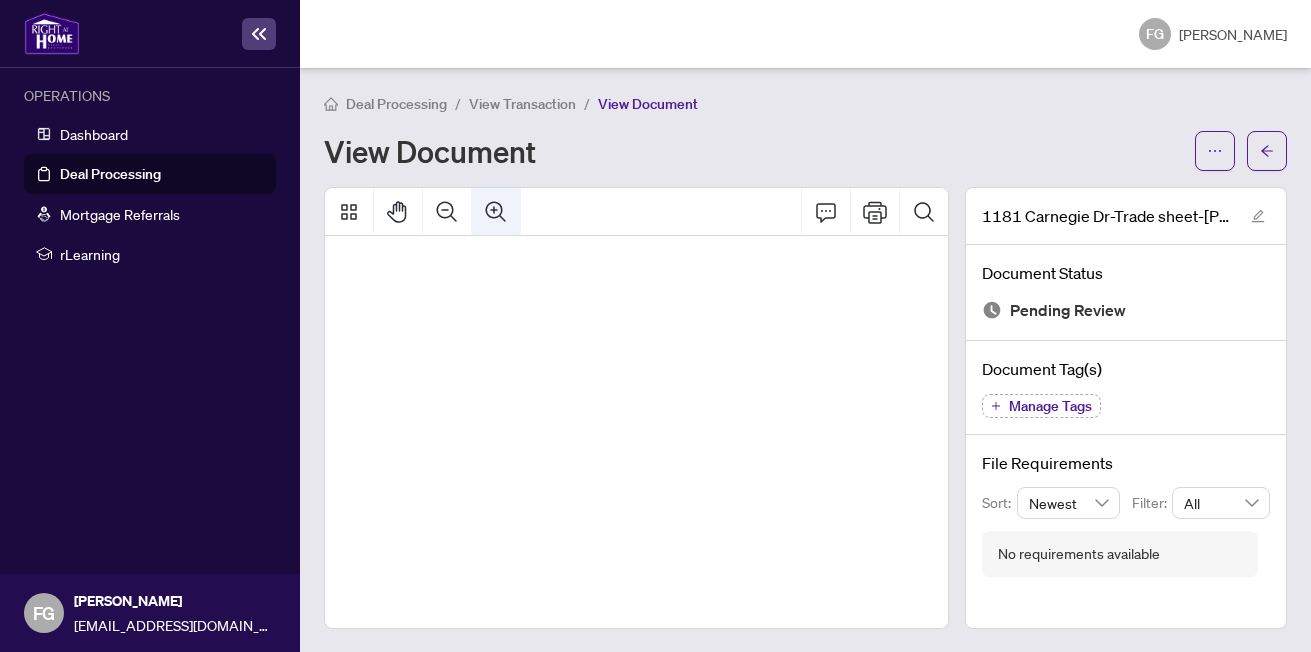 click 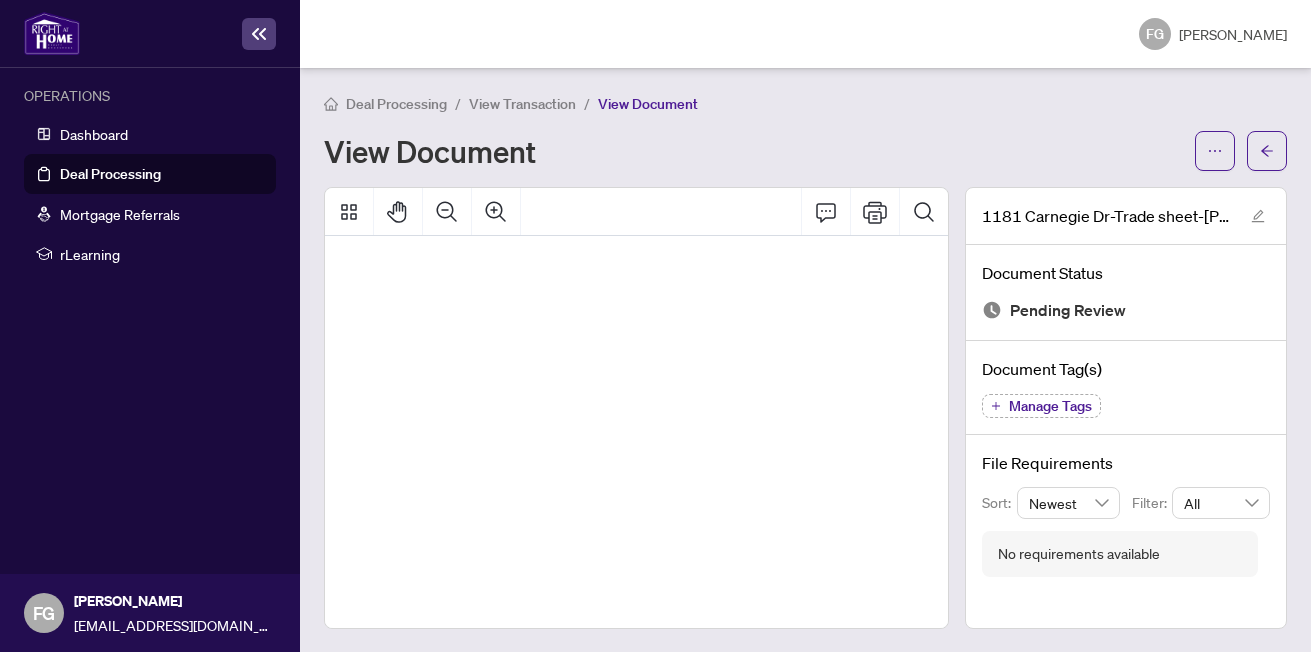 scroll, scrollTop: 309, scrollLeft: 160, axis: both 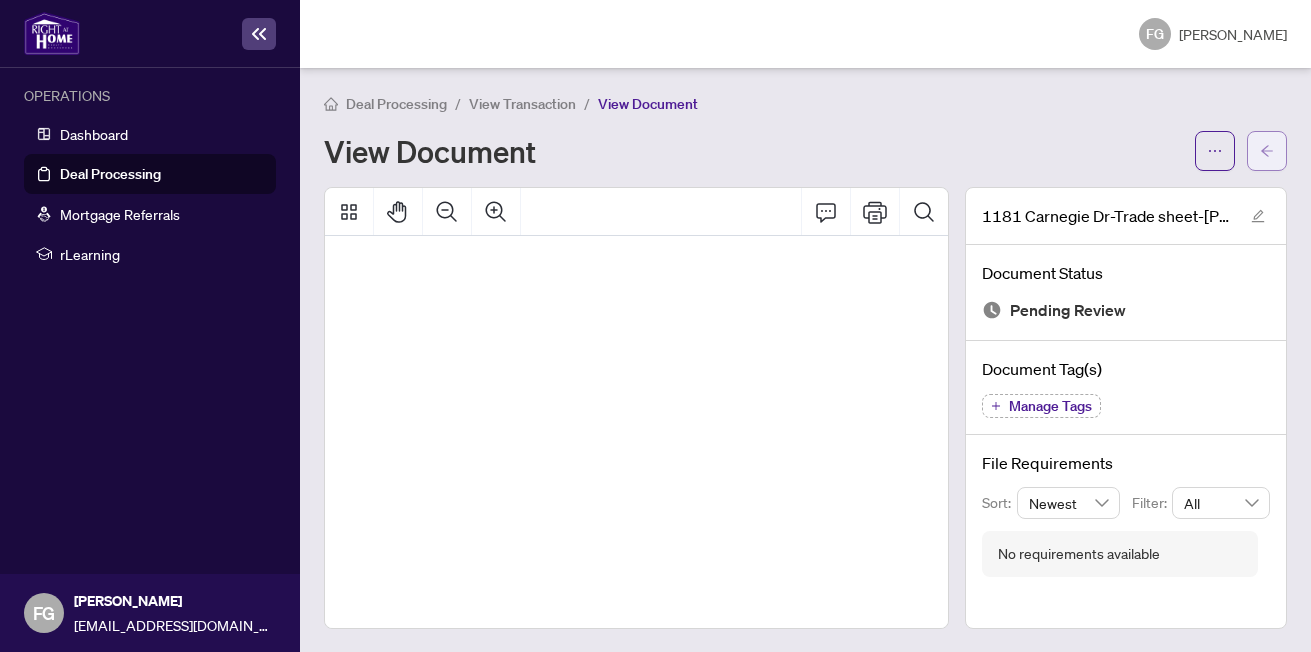 click 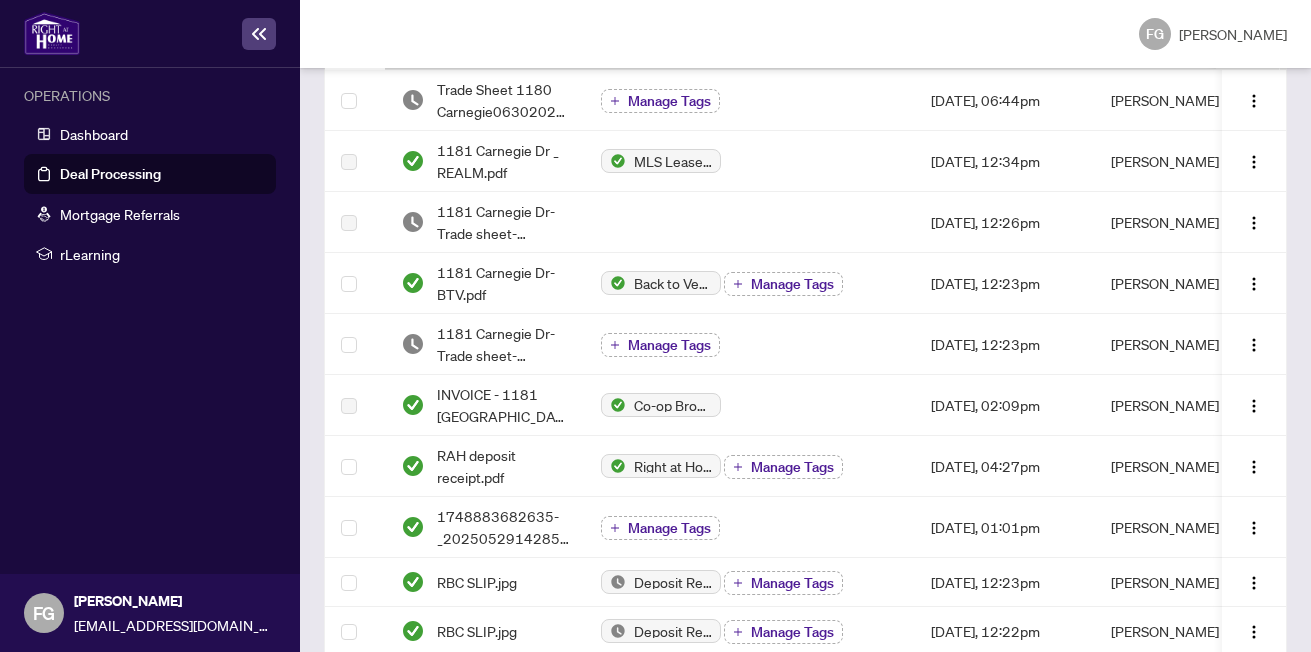 scroll, scrollTop: 500, scrollLeft: 0, axis: vertical 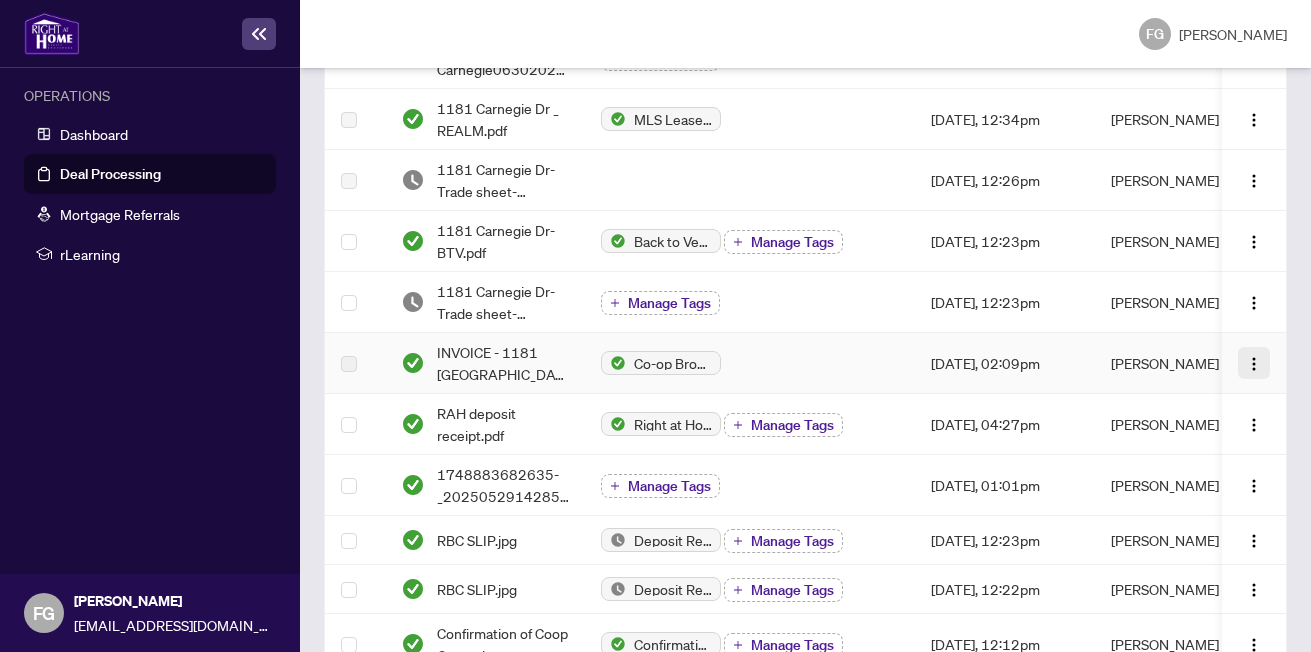 click at bounding box center [1254, 364] 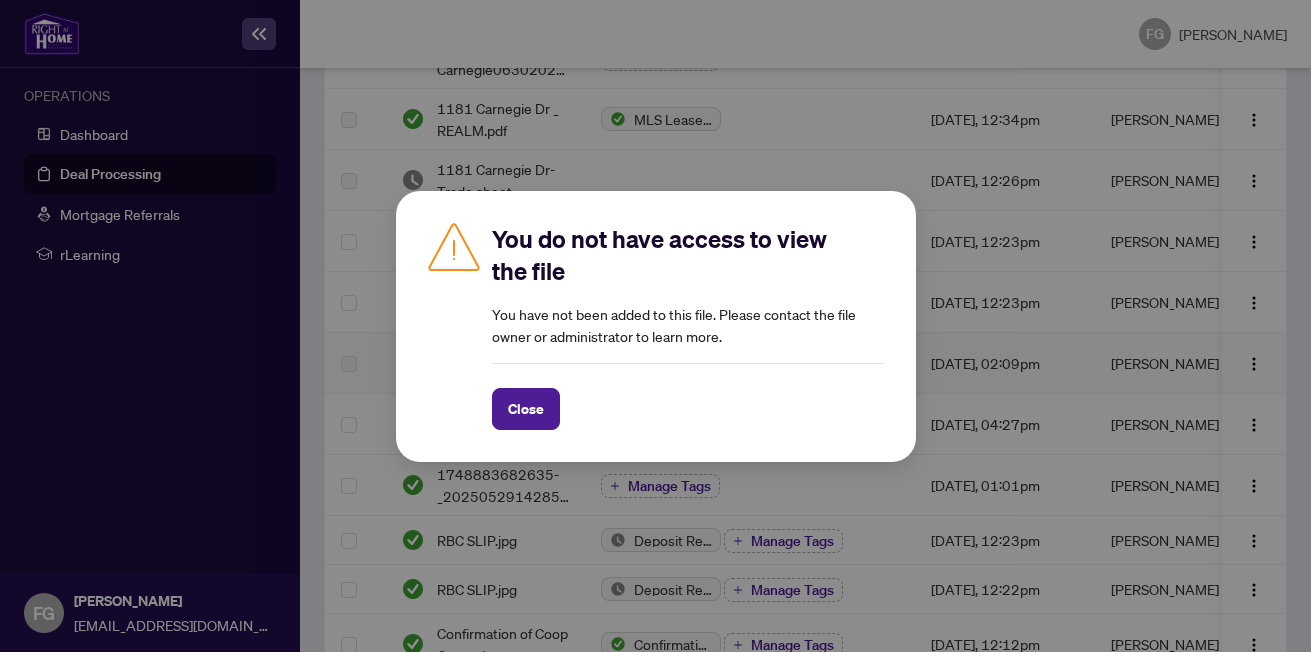 click on "You do not have access to view the file You have not been added to this file. Please contact the file owner or administrator to learn more. Close Cancel OK" at bounding box center (655, 326) 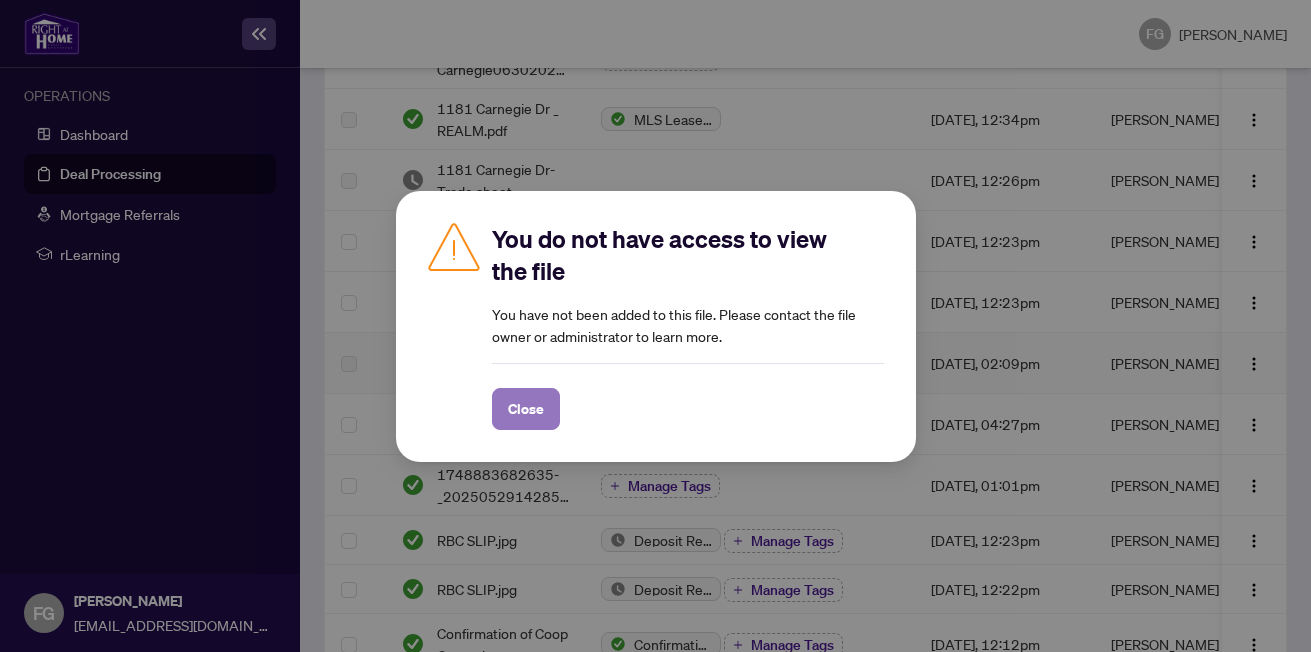 click on "Close" at bounding box center [526, 409] 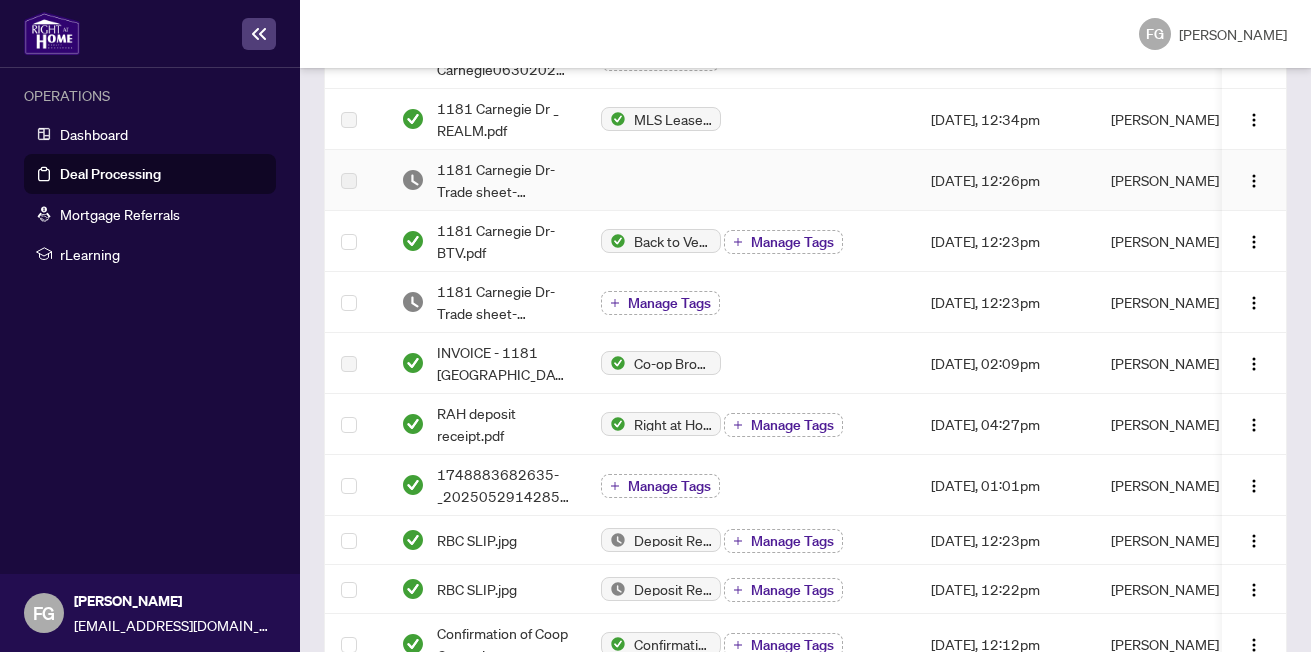 drag, startPoint x: 1238, startPoint y: 364, endPoint x: 774, endPoint y: 177, distance: 500.26492 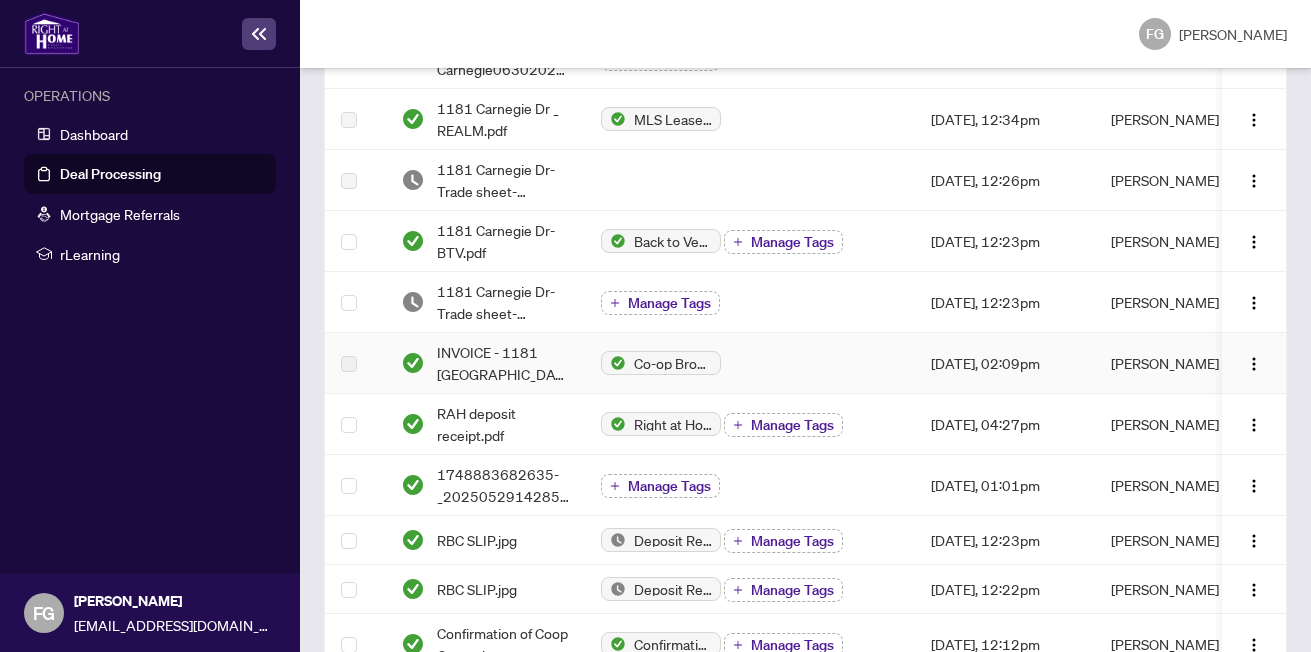 click on "[PERSON_NAME]" at bounding box center [1170, 363] 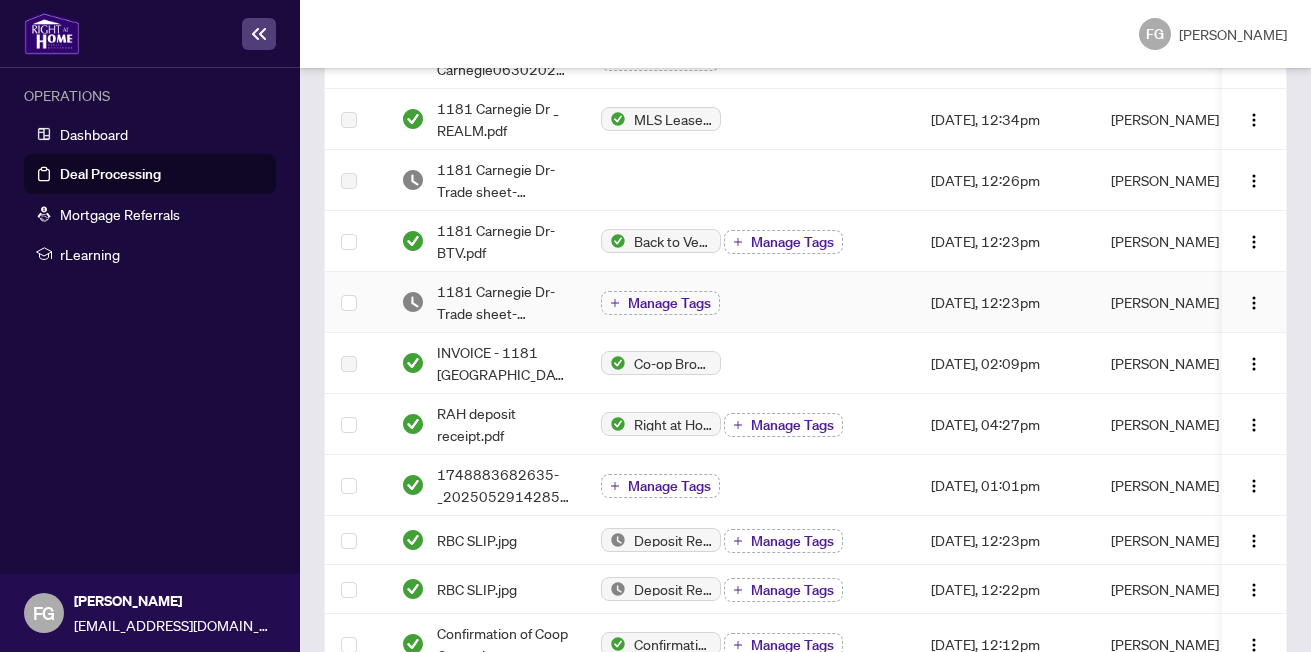 click on "[PERSON_NAME]" at bounding box center (1170, 302) 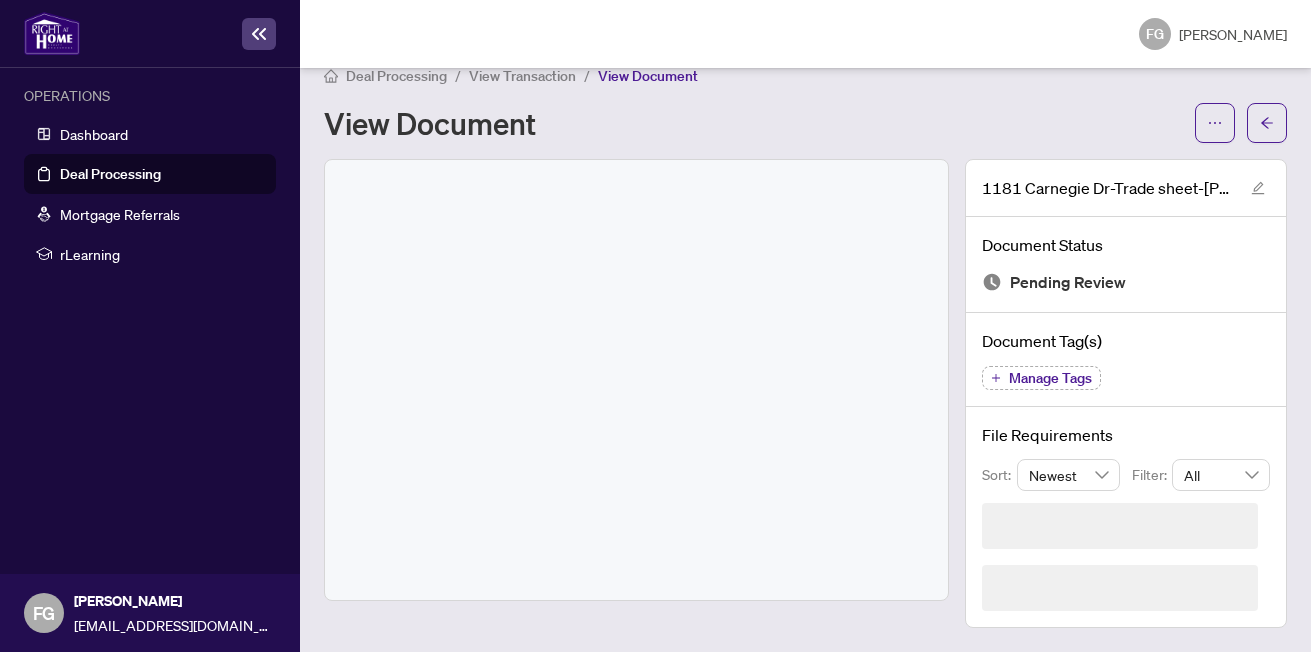 scroll, scrollTop: 0, scrollLeft: 0, axis: both 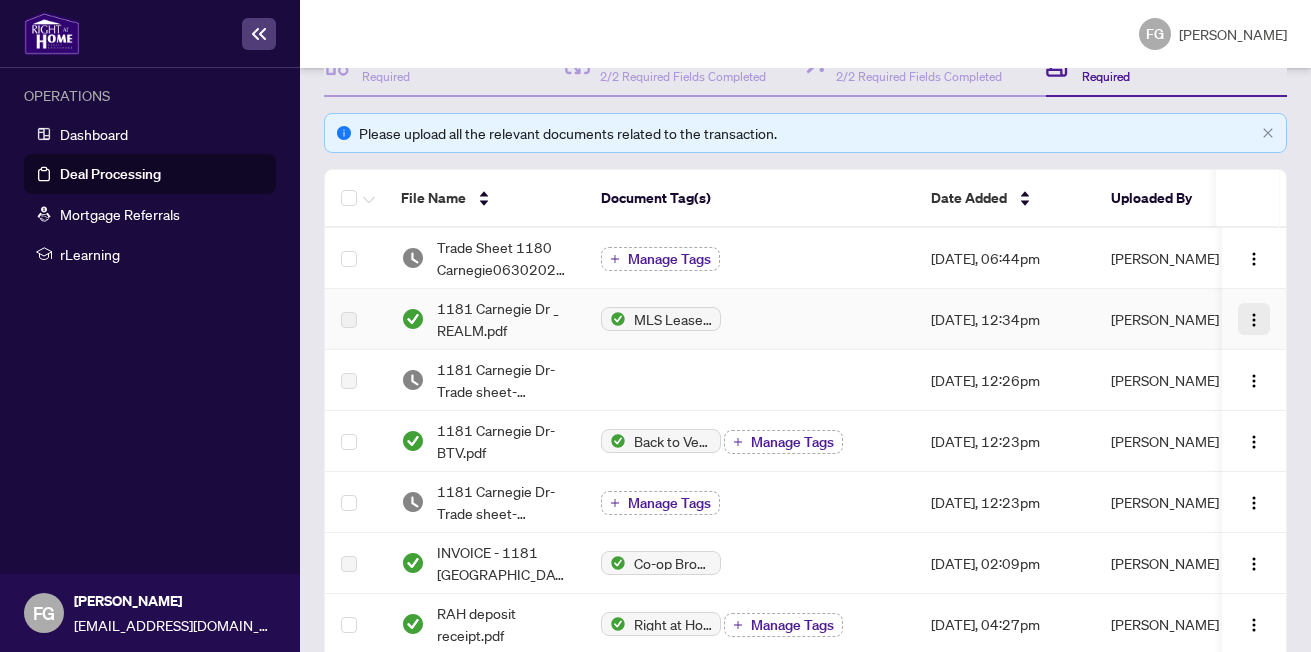 click at bounding box center [1254, 320] 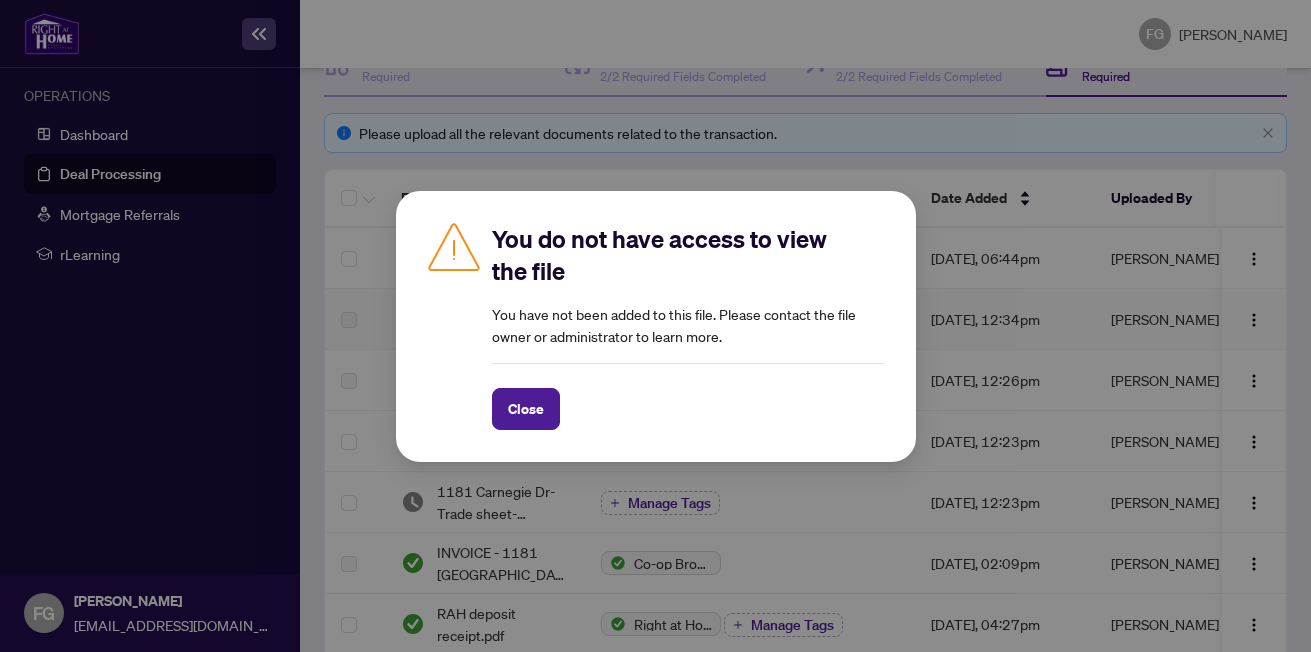click on "You do not have access to view the file You have not been added to this file. Please contact the file owner or administrator to learn more. Close Cancel OK" at bounding box center [655, 326] 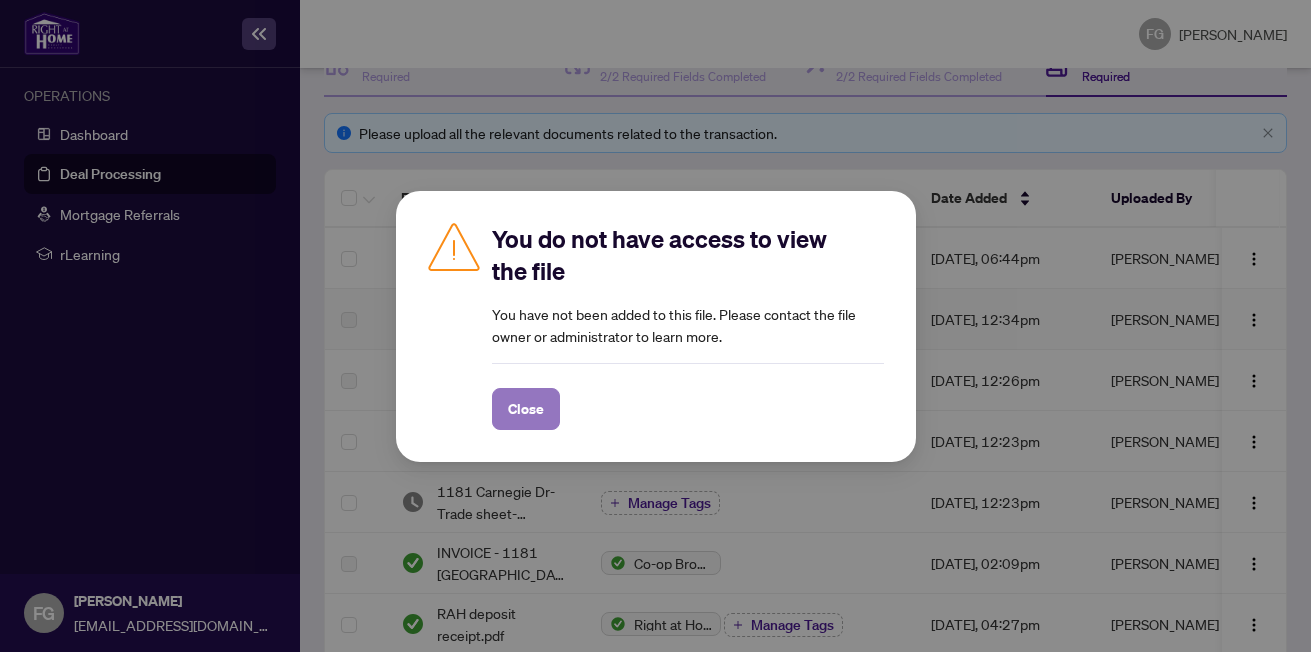 click on "Close" at bounding box center [526, 409] 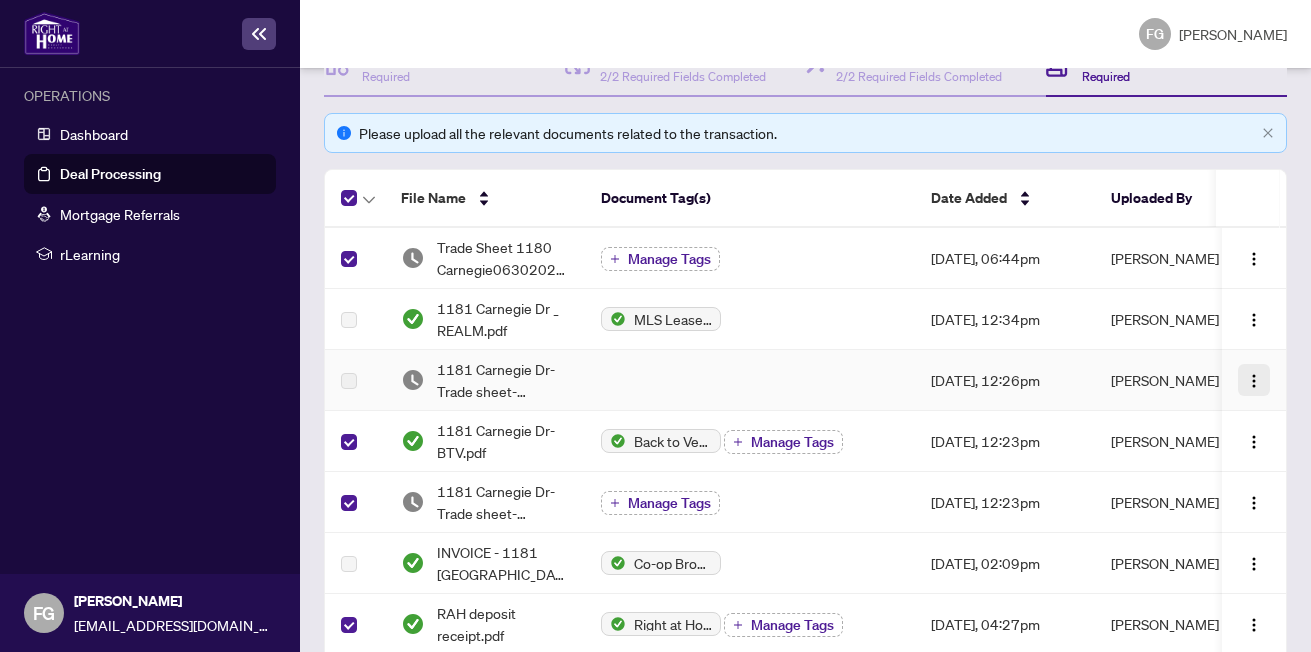 click at bounding box center [1254, 381] 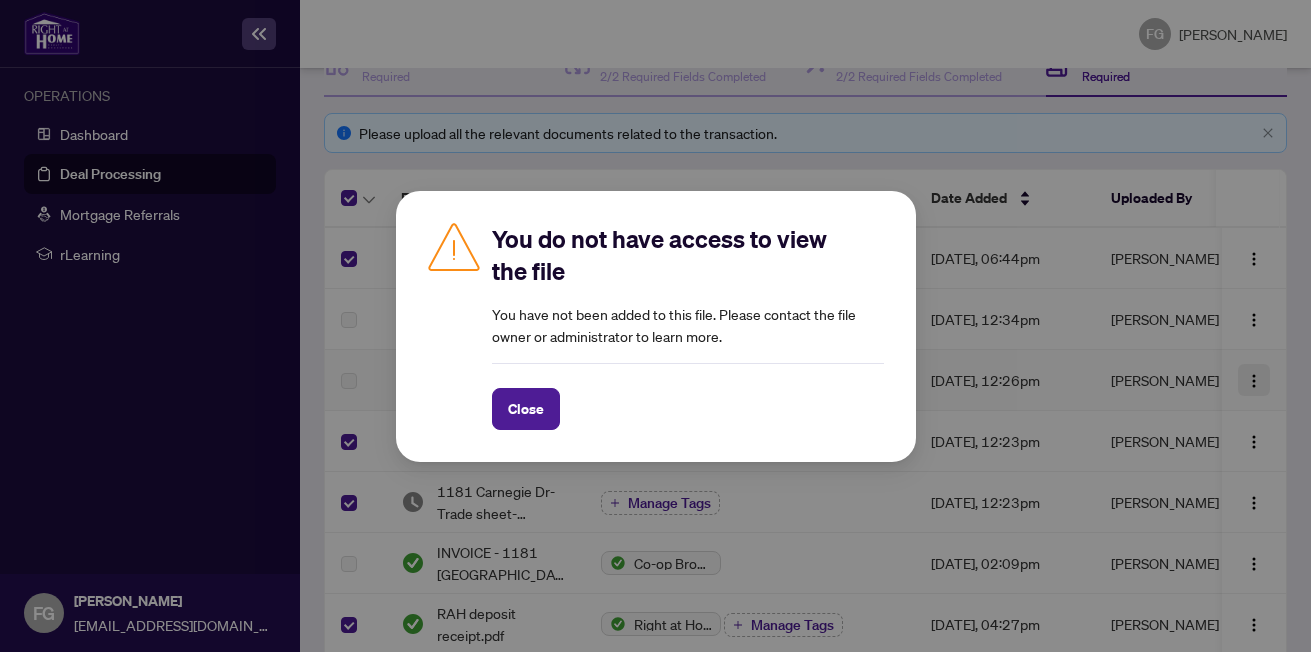click on "You do not have access to view the file You have not been added to this file. Please contact the file owner or administrator to learn more. Close Cancel OK" at bounding box center [655, 326] 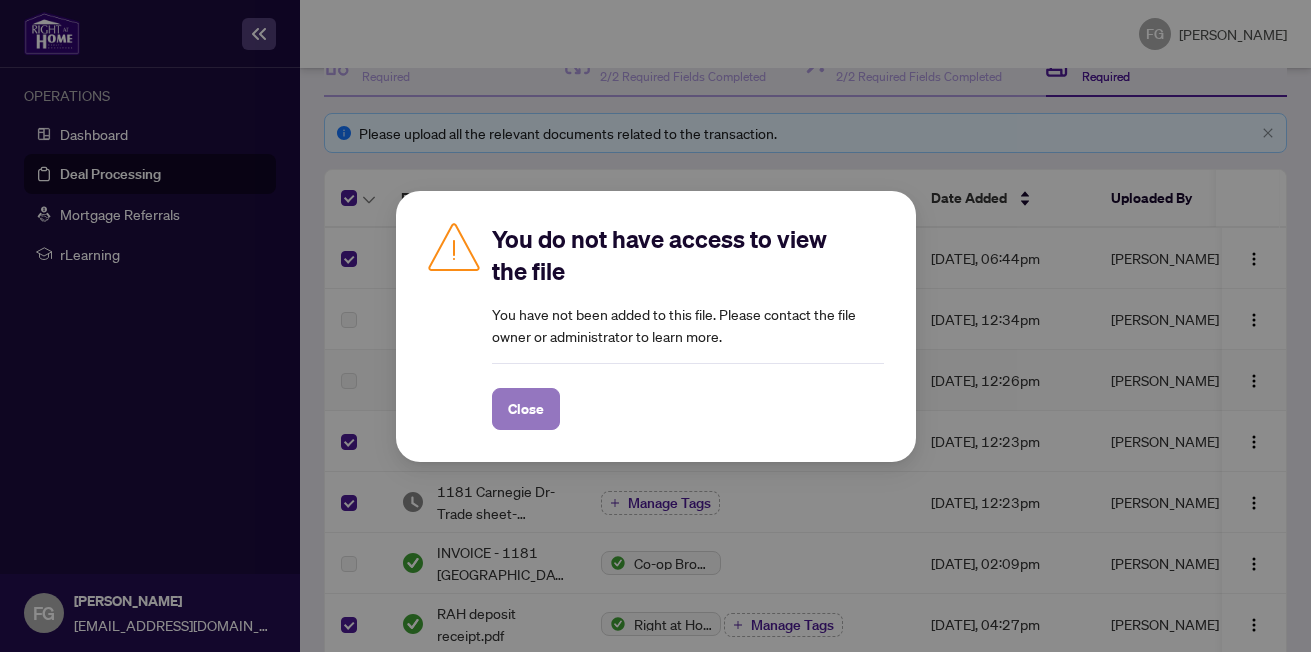 click on "Close" at bounding box center (526, 409) 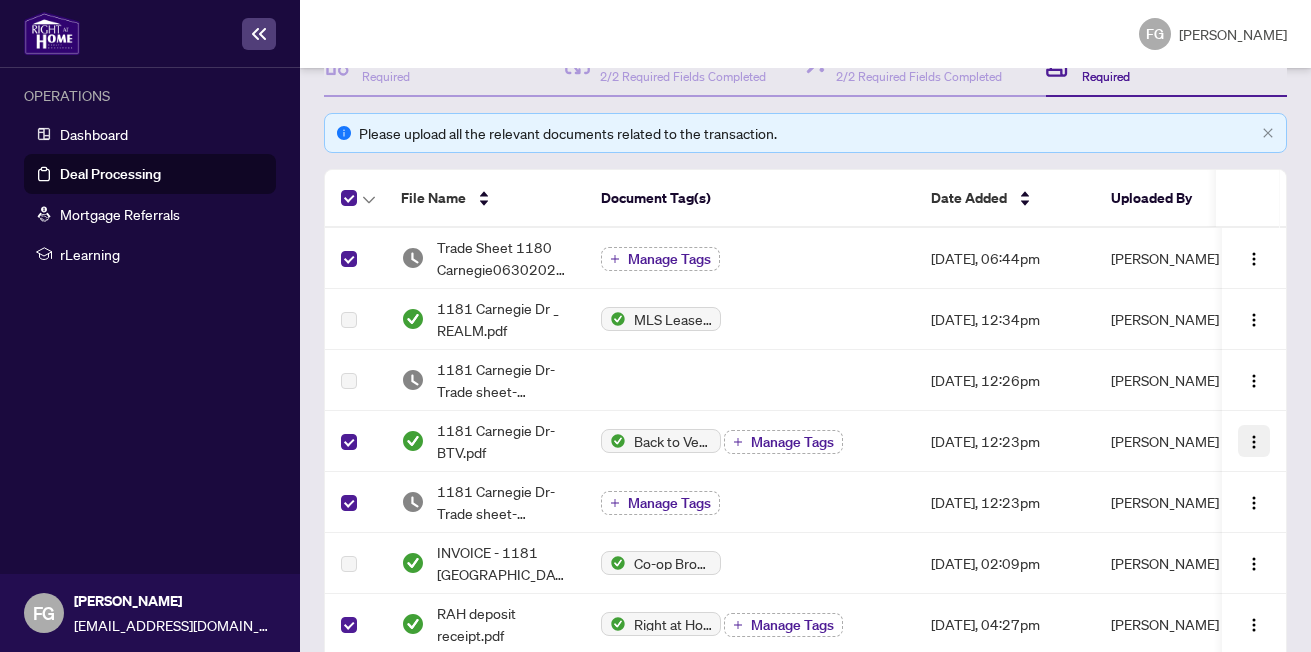 click at bounding box center (1254, 442) 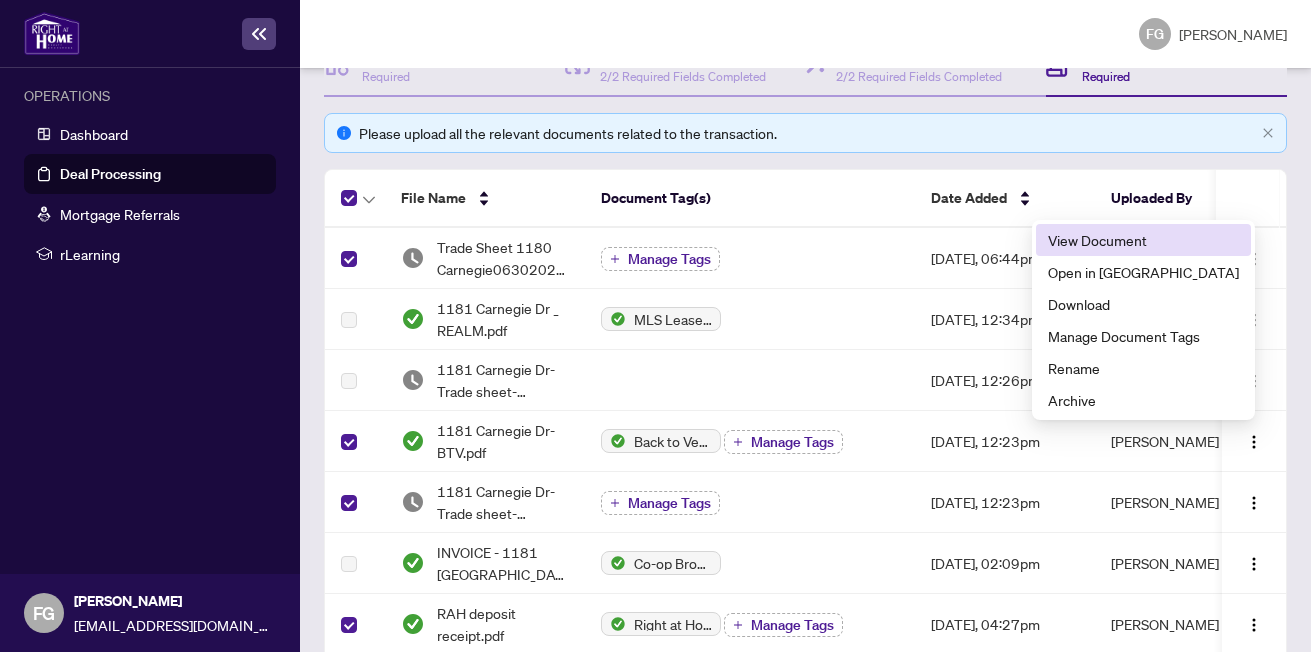 click on "View Document" at bounding box center [1143, 240] 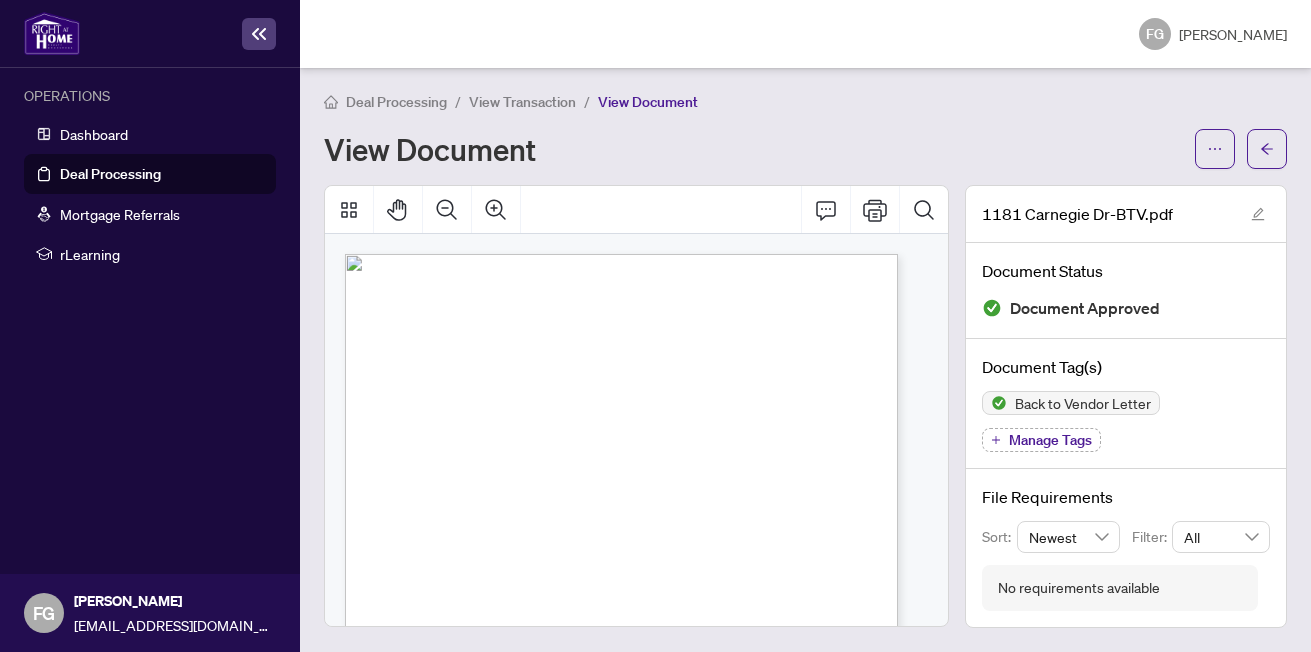 scroll, scrollTop: 1, scrollLeft: 0, axis: vertical 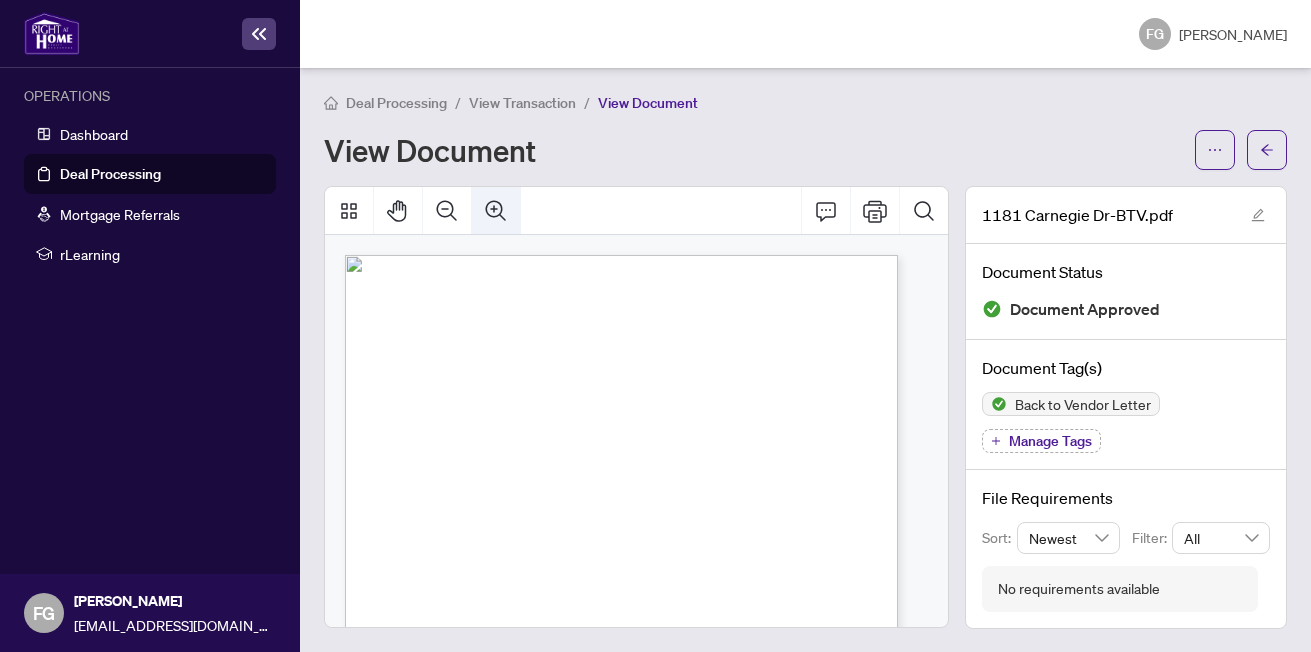 click 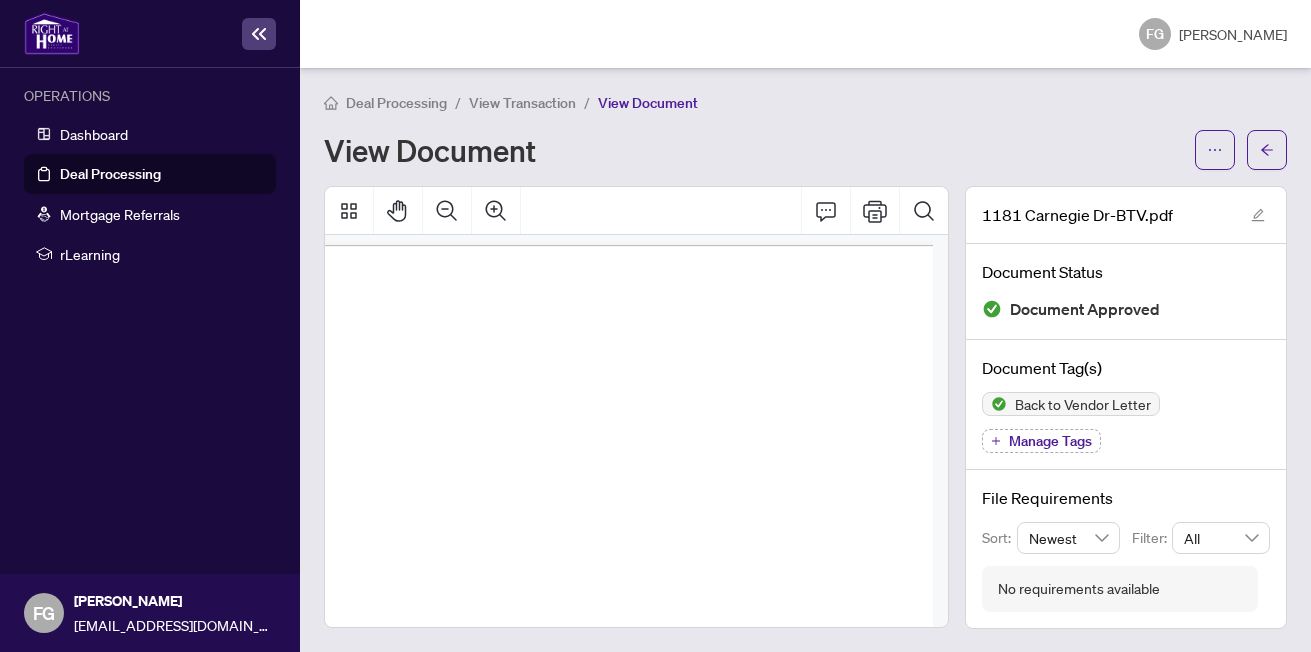 scroll, scrollTop: 0, scrollLeft: 69, axis: horizontal 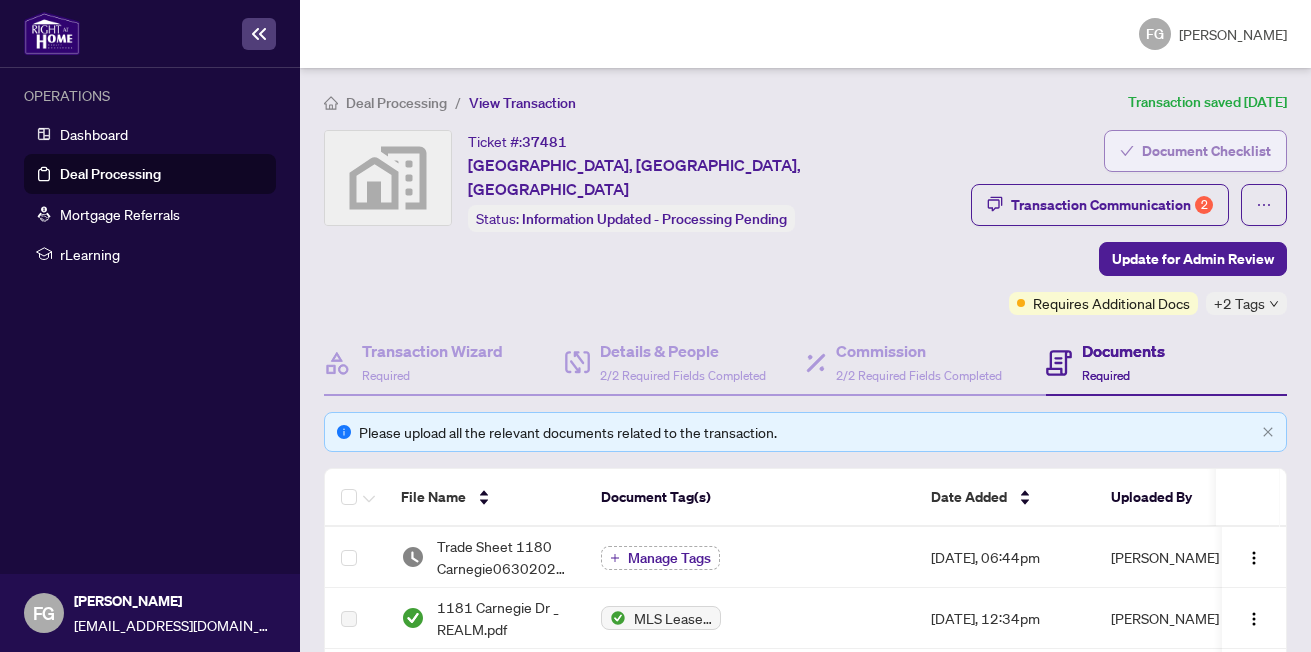 click on "Document Checklist" at bounding box center (1206, 151) 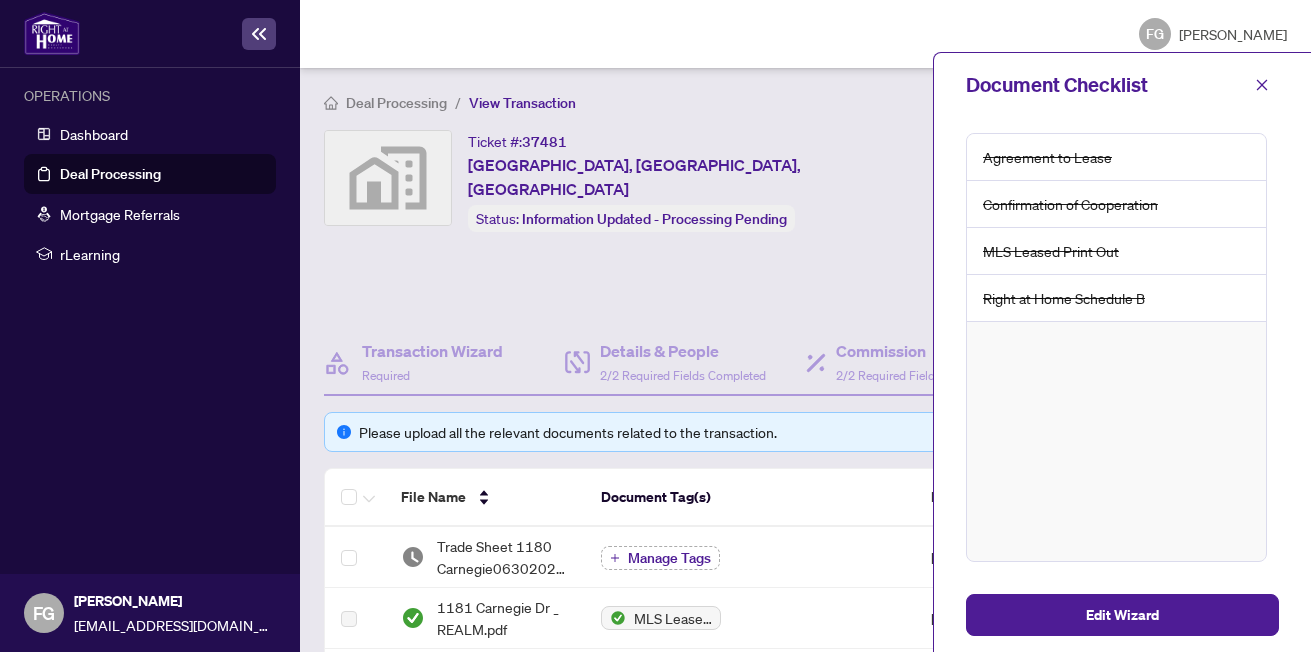 click on "Document Checklist" at bounding box center (1206, 151) 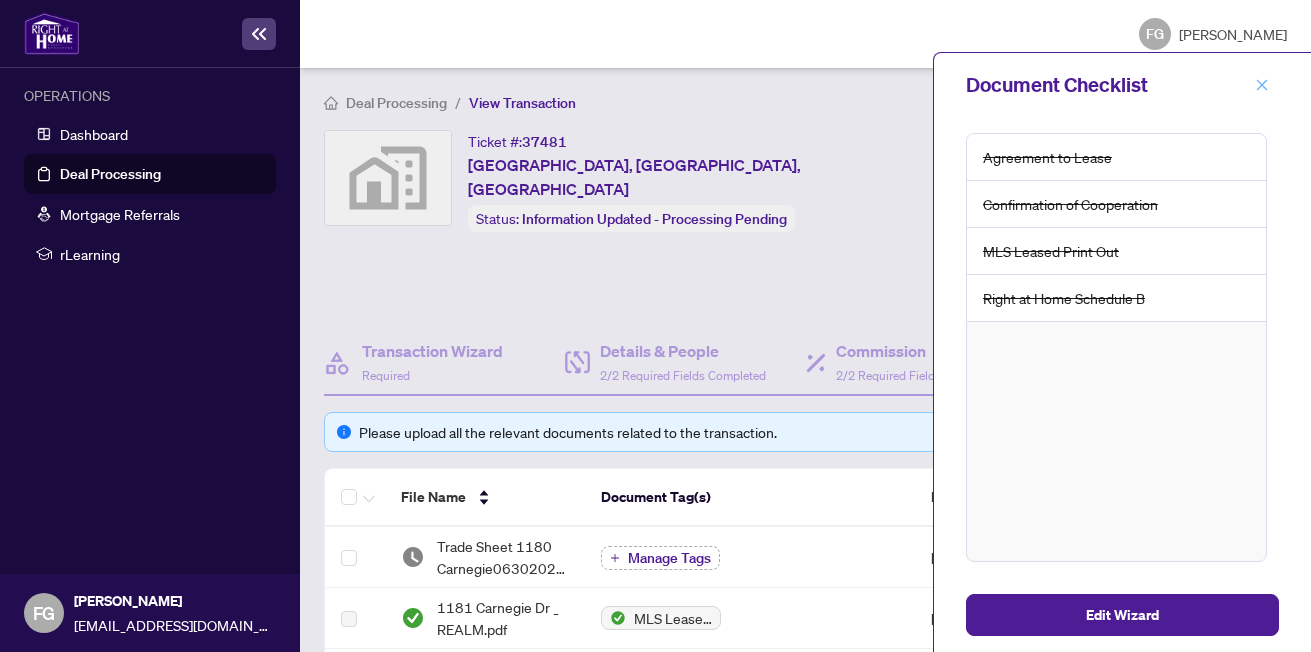 click at bounding box center (1262, 85) 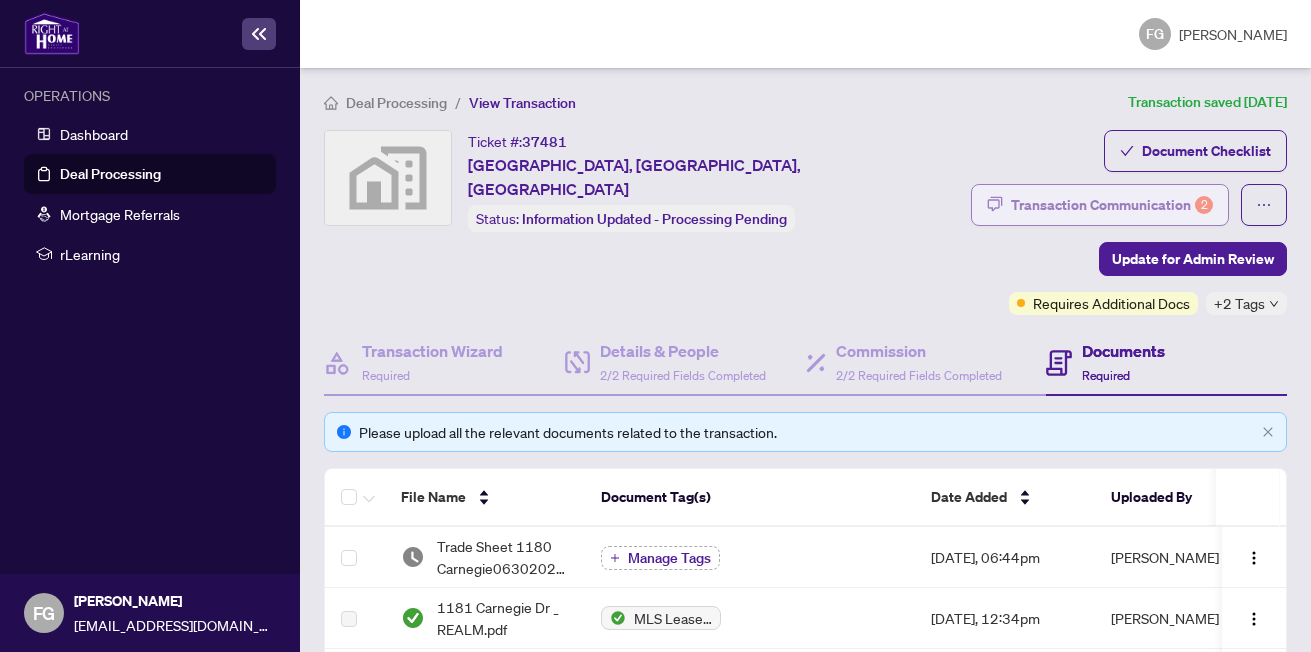 click on "Transaction Communication 2" at bounding box center [1112, 205] 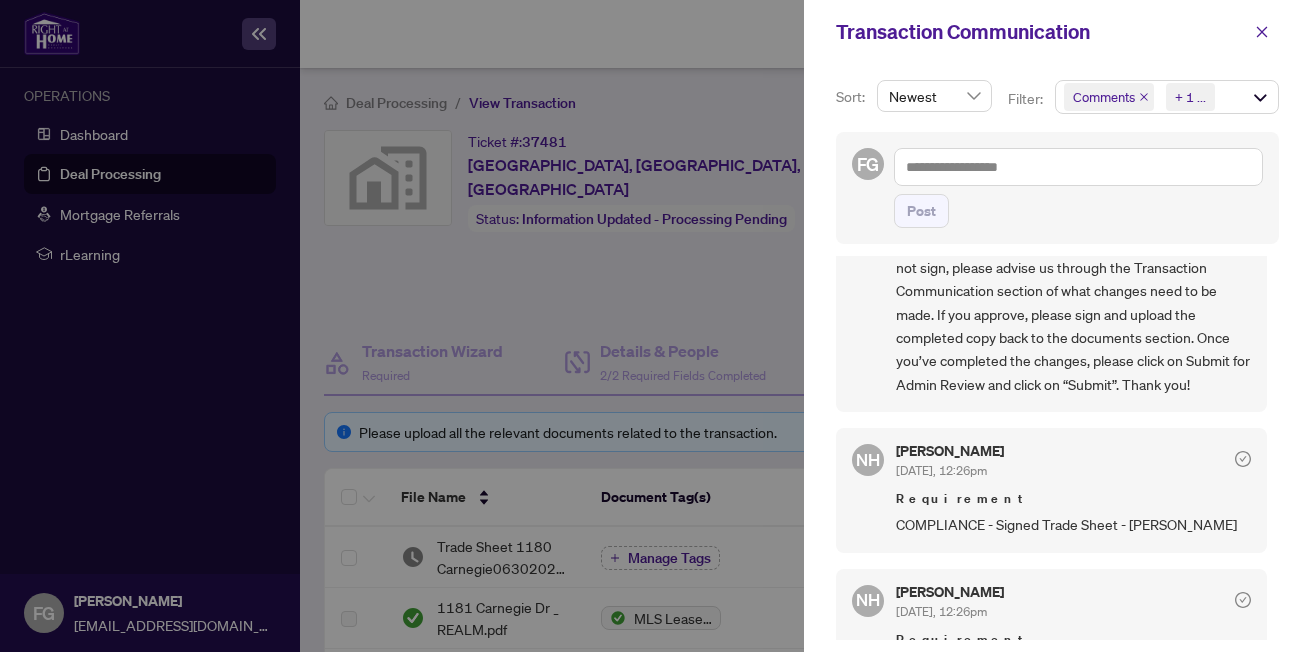 scroll, scrollTop: 0, scrollLeft: 0, axis: both 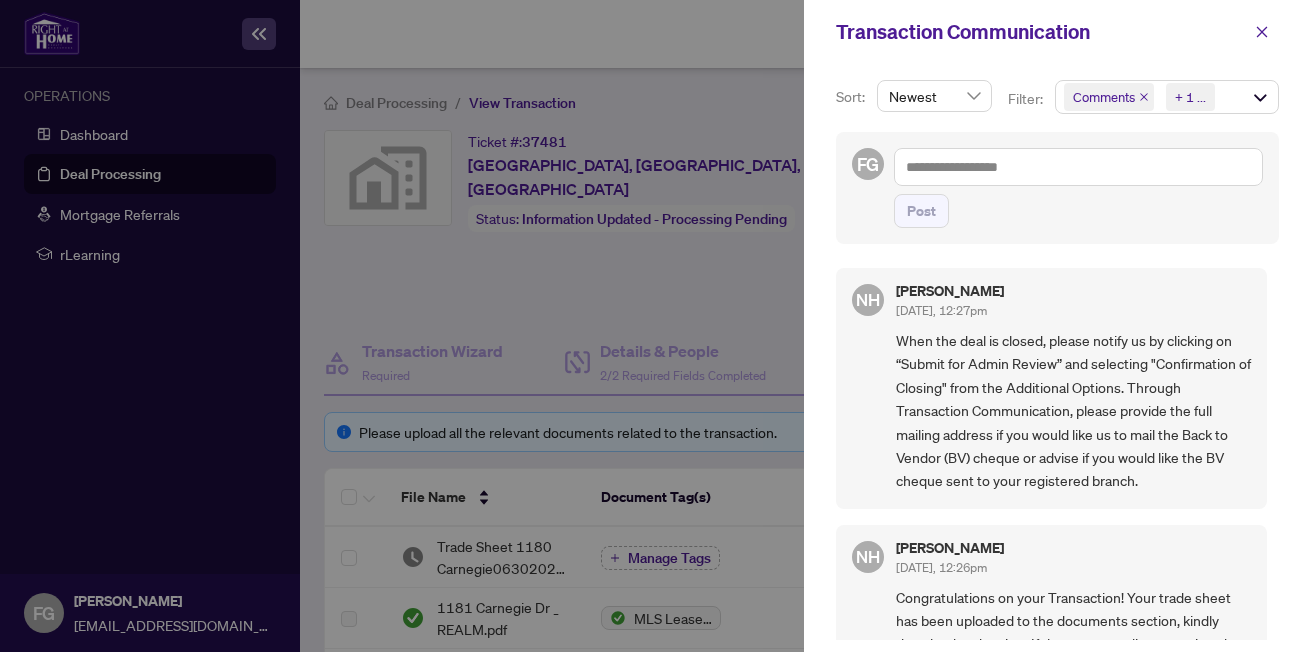 click on "When the deal is closed, please notify us by clicking on “Submit for Admin Review” and selecting "Confirmation of Closing" from the Additional Options. Through Transaction Communication, please provide the full mailing address if you would like us to mail the Back to Vendor (BV) cheque or advise if you would like the BV cheque sent to your registered branch." at bounding box center (1073, 411) 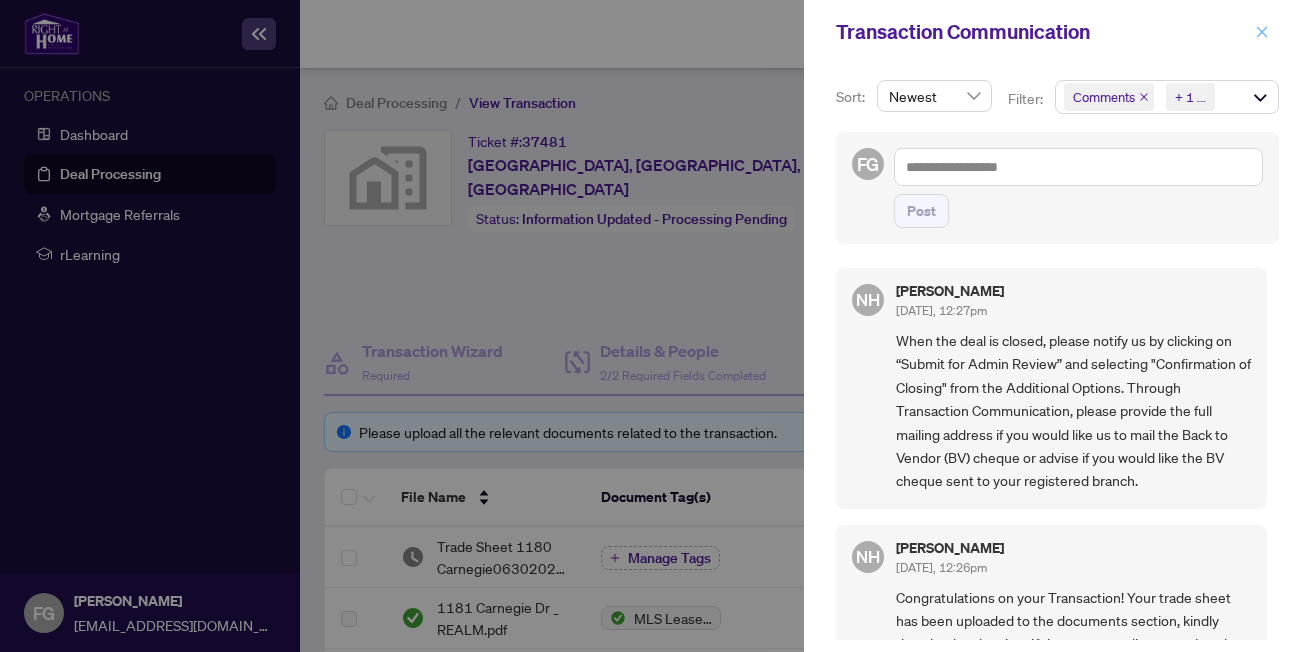 click 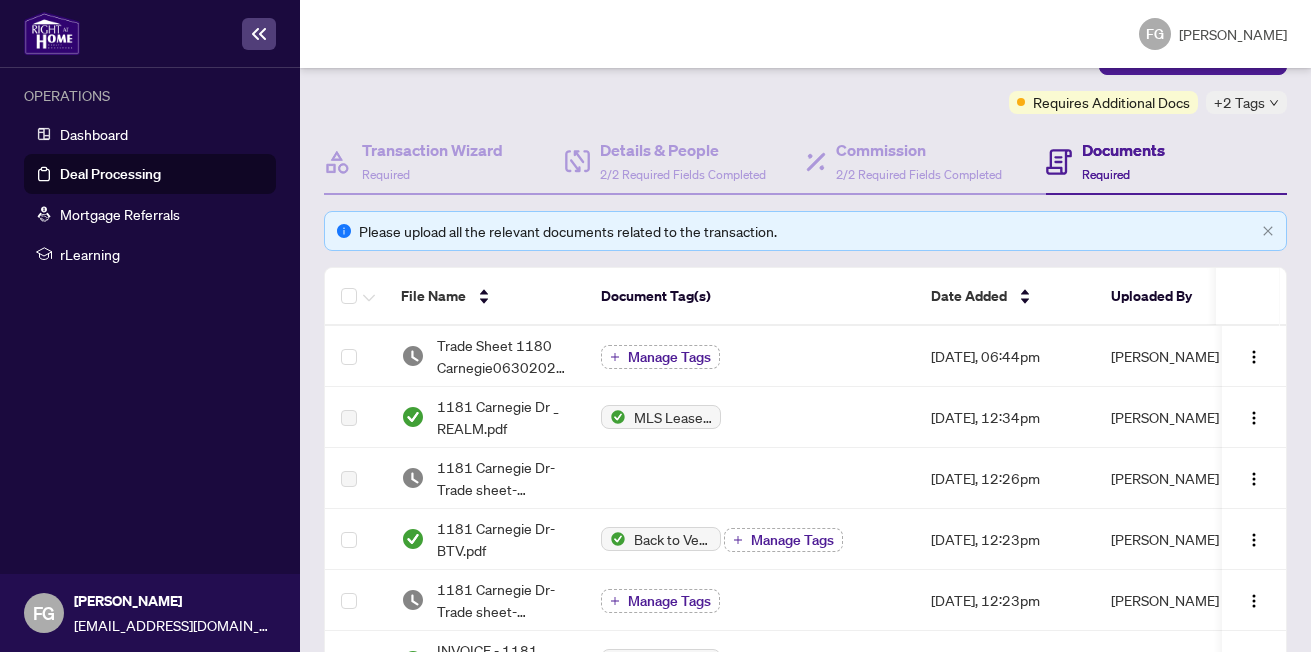 scroll, scrollTop: 301, scrollLeft: 0, axis: vertical 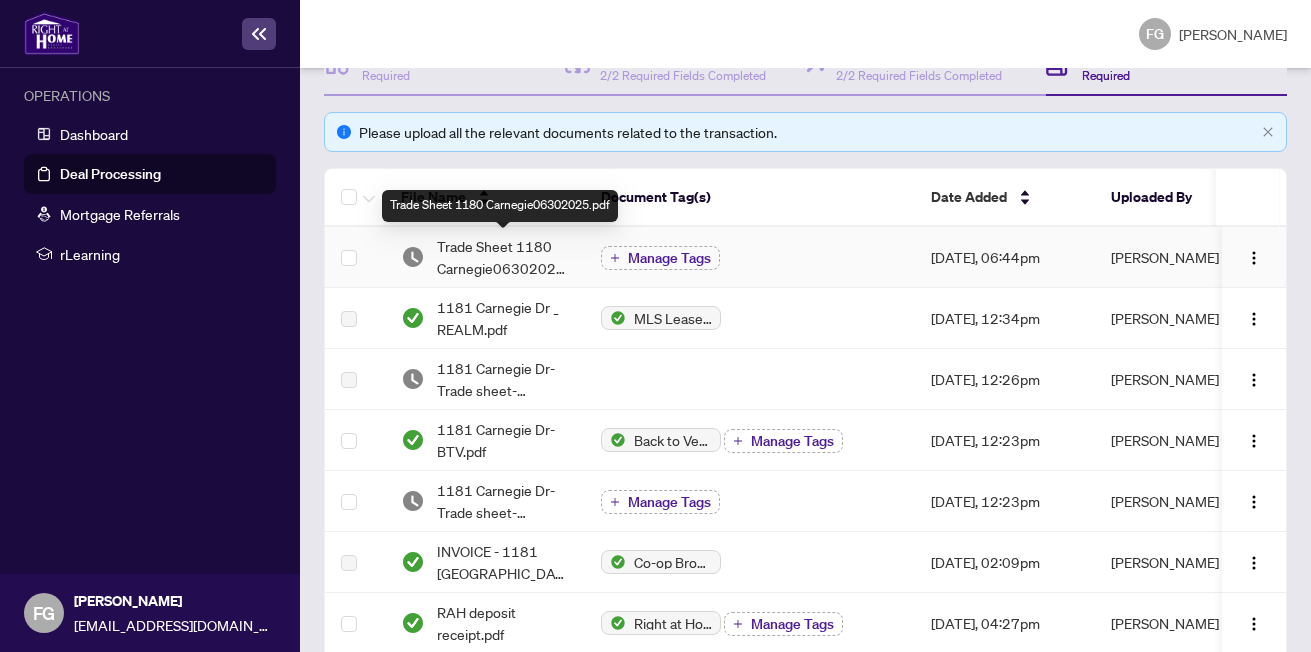 click on "Trade Sheet 1180 Carnegie06302025.pdf" at bounding box center (503, 257) 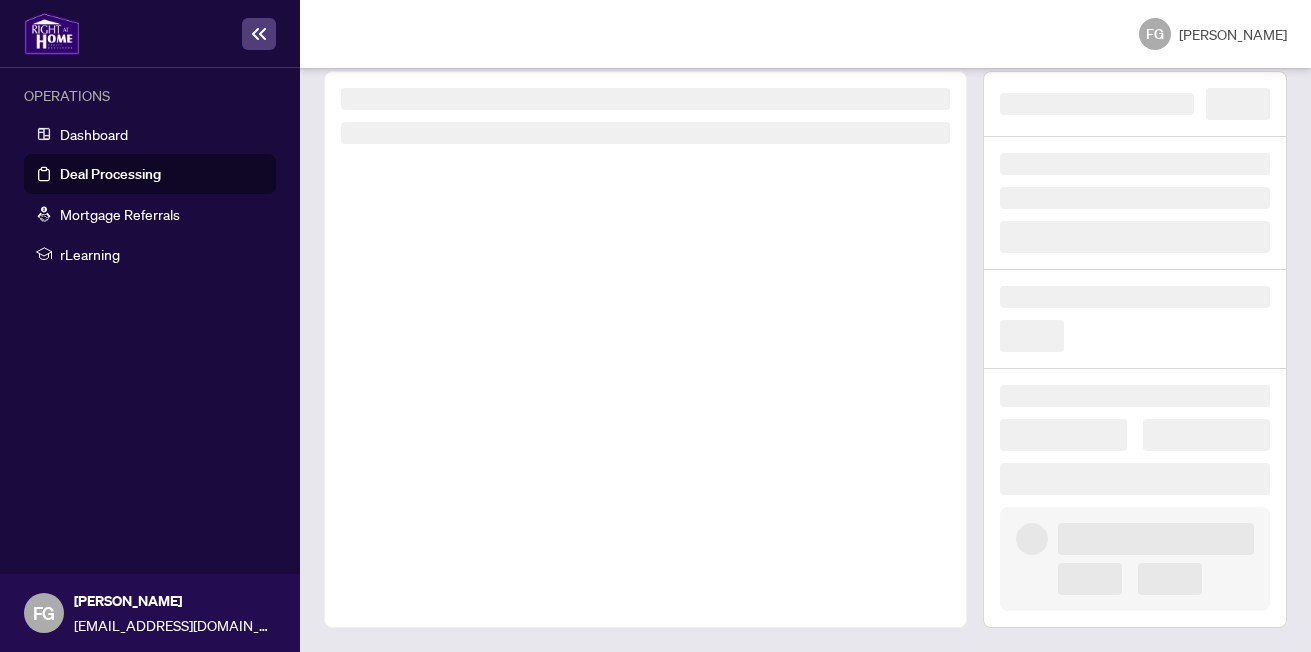 scroll, scrollTop: 0, scrollLeft: 0, axis: both 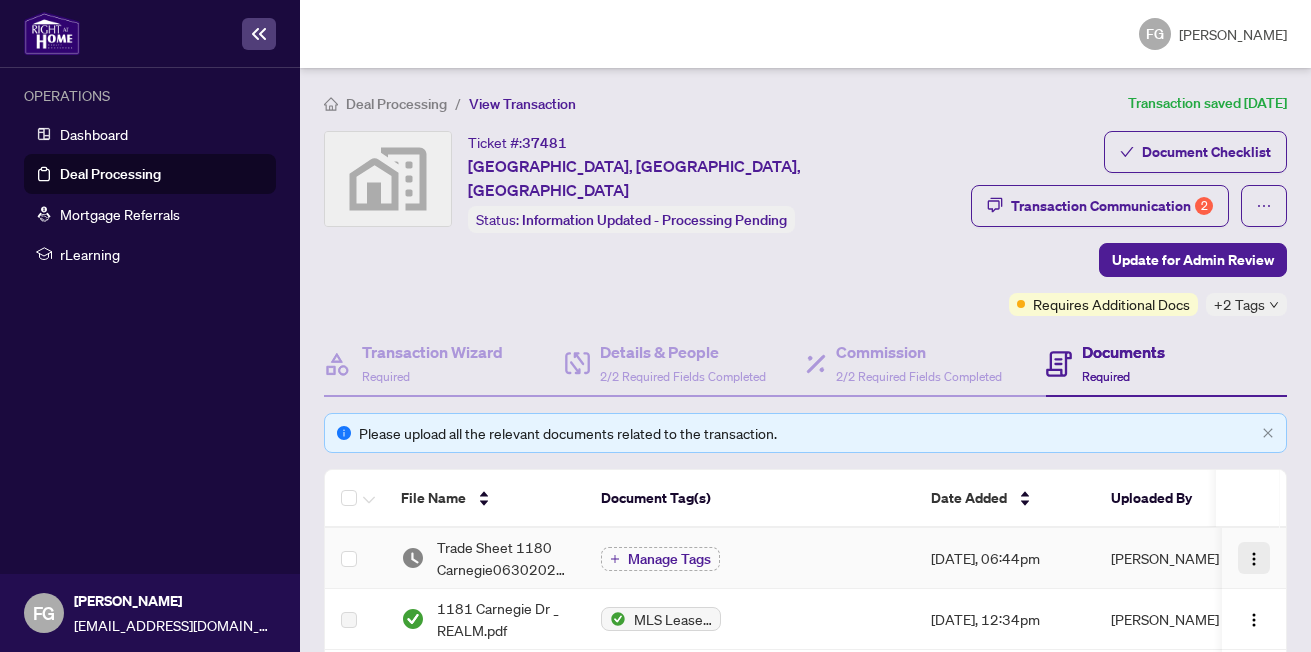 click at bounding box center (1254, 559) 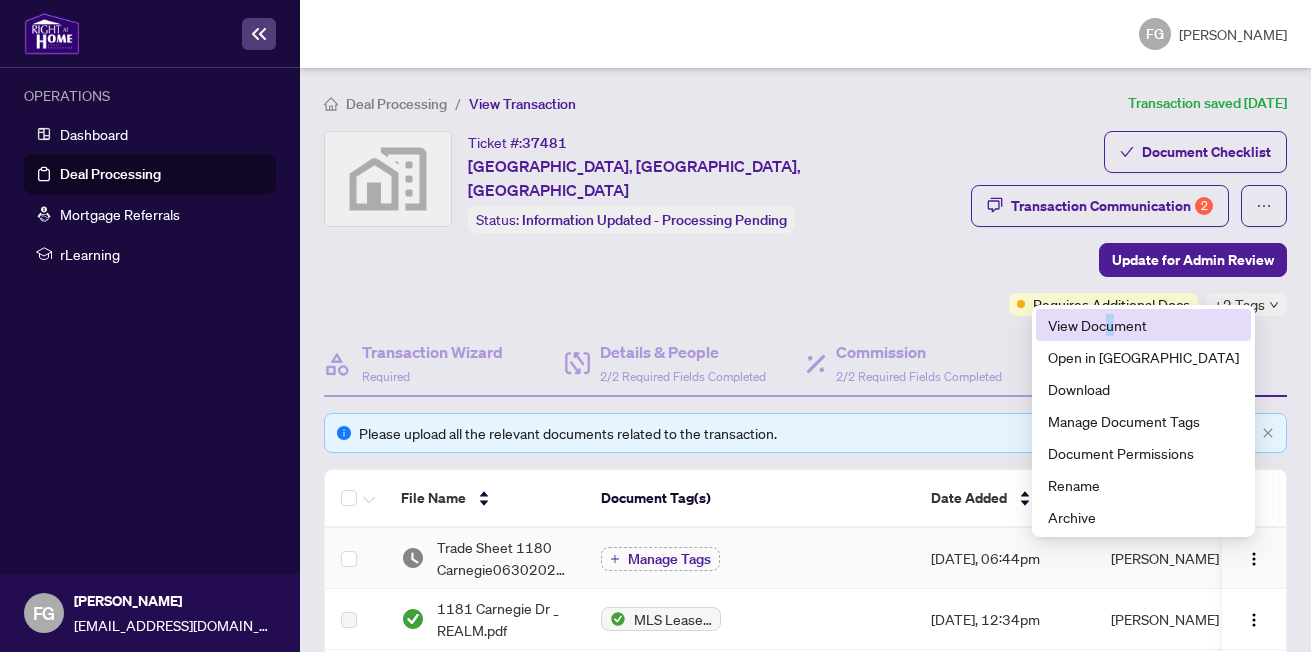 click on "View Document" at bounding box center (1143, 325) 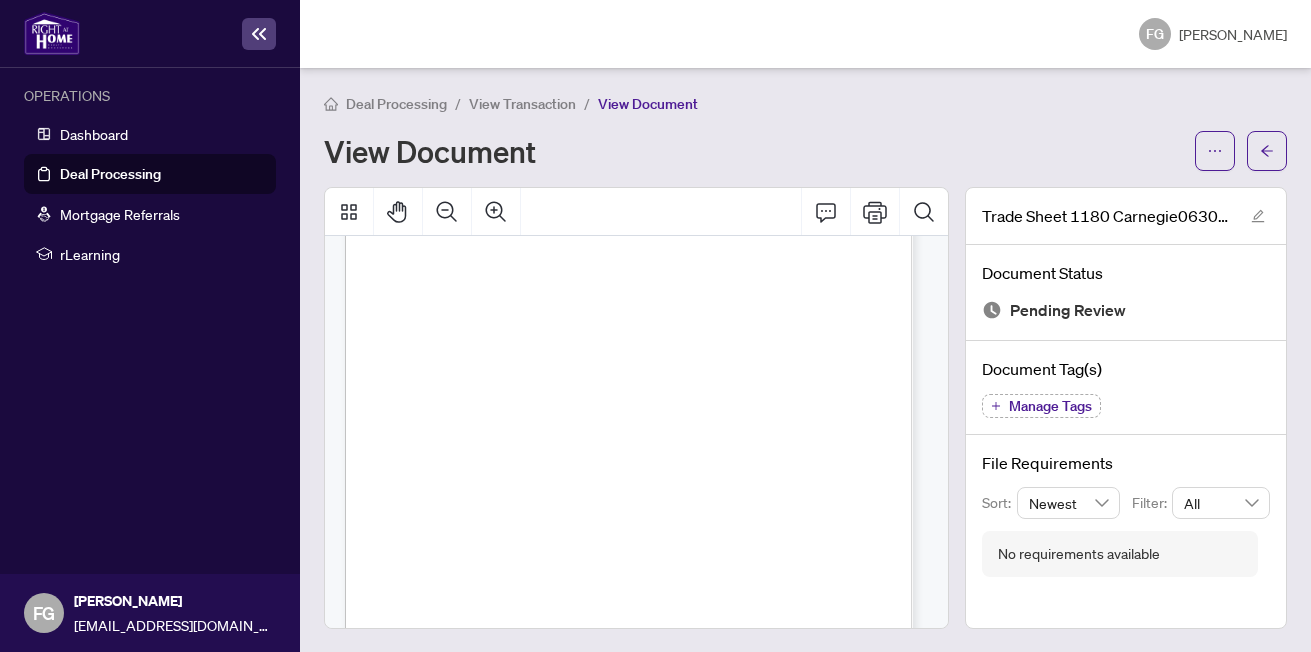 scroll, scrollTop: 0, scrollLeft: 0, axis: both 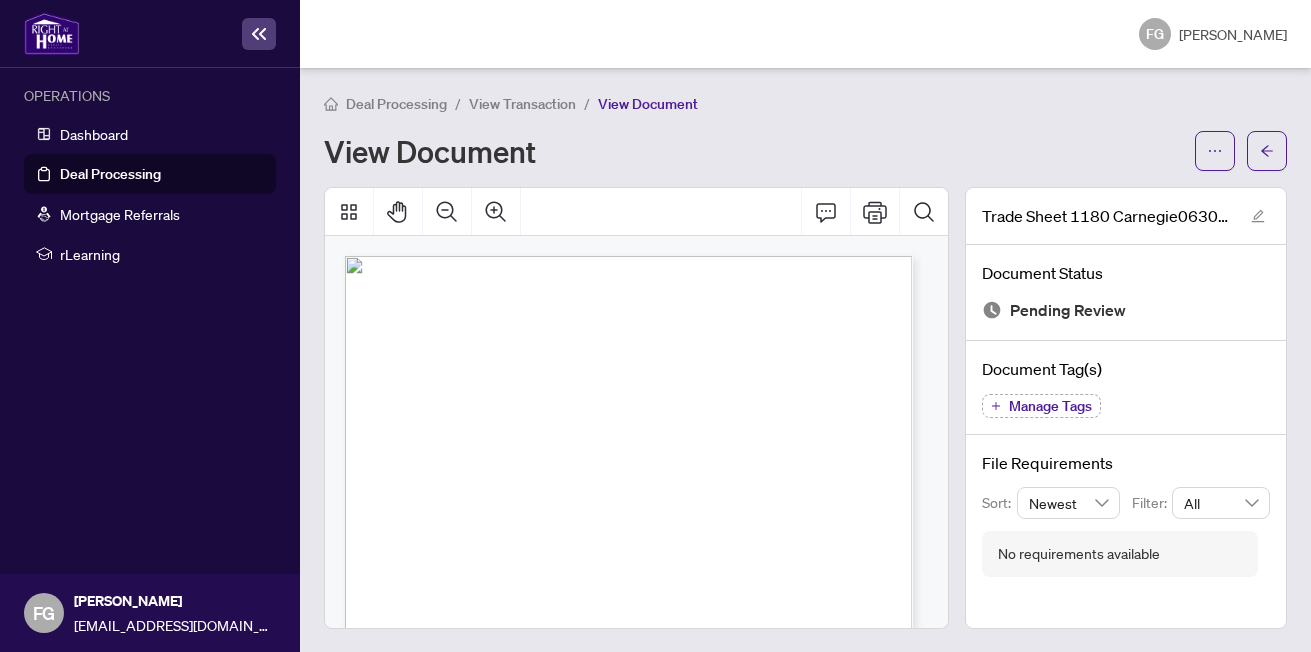 click at bounding box center (616, 605) 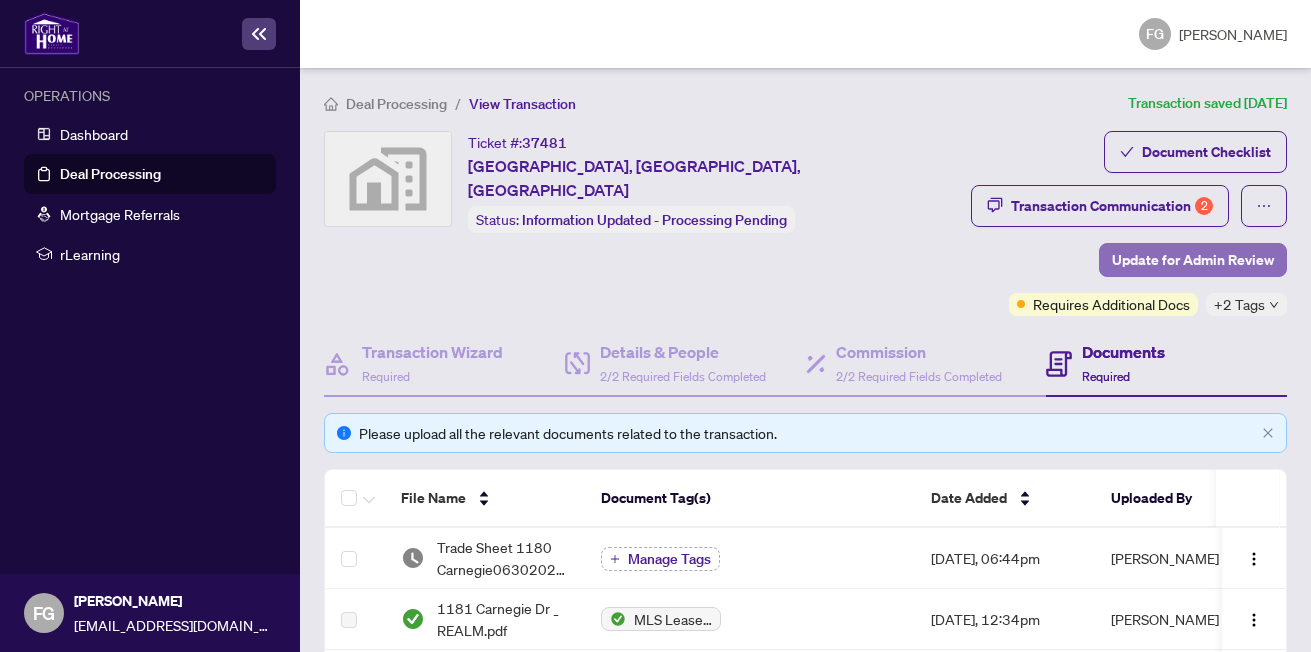 click on "Update for Admin Review" at bounding box center [1193, 260] 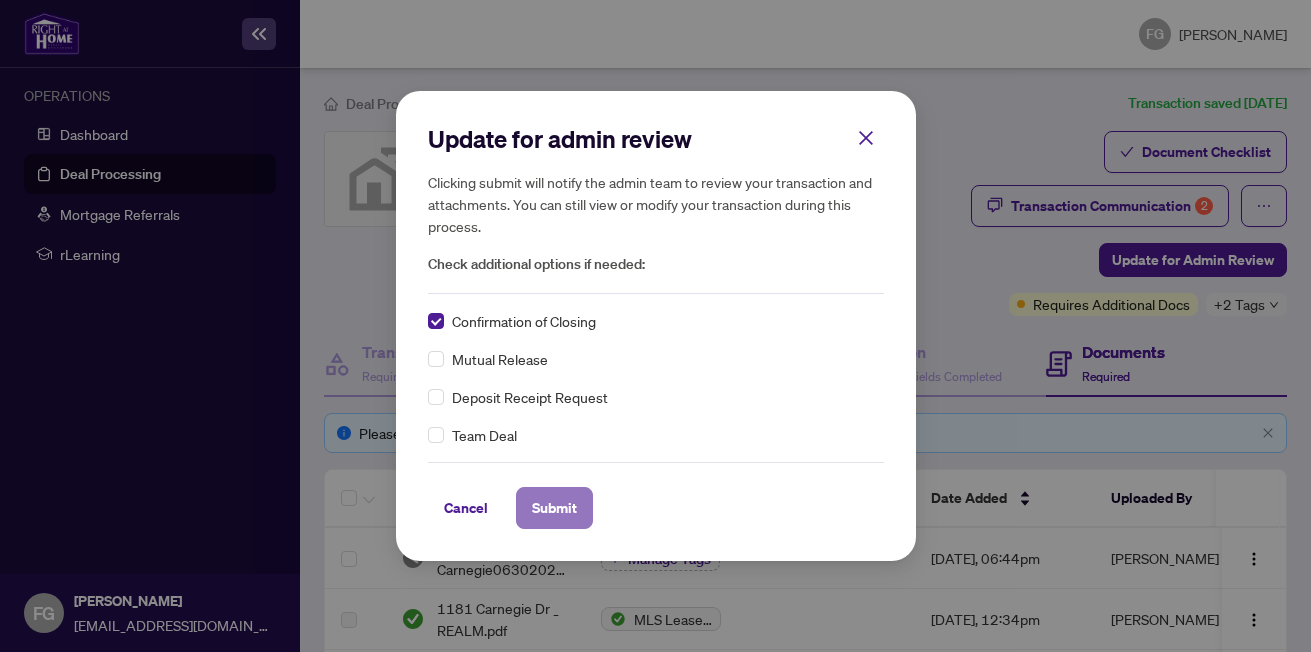 click on "Submit" at bounding box center [554, 508] 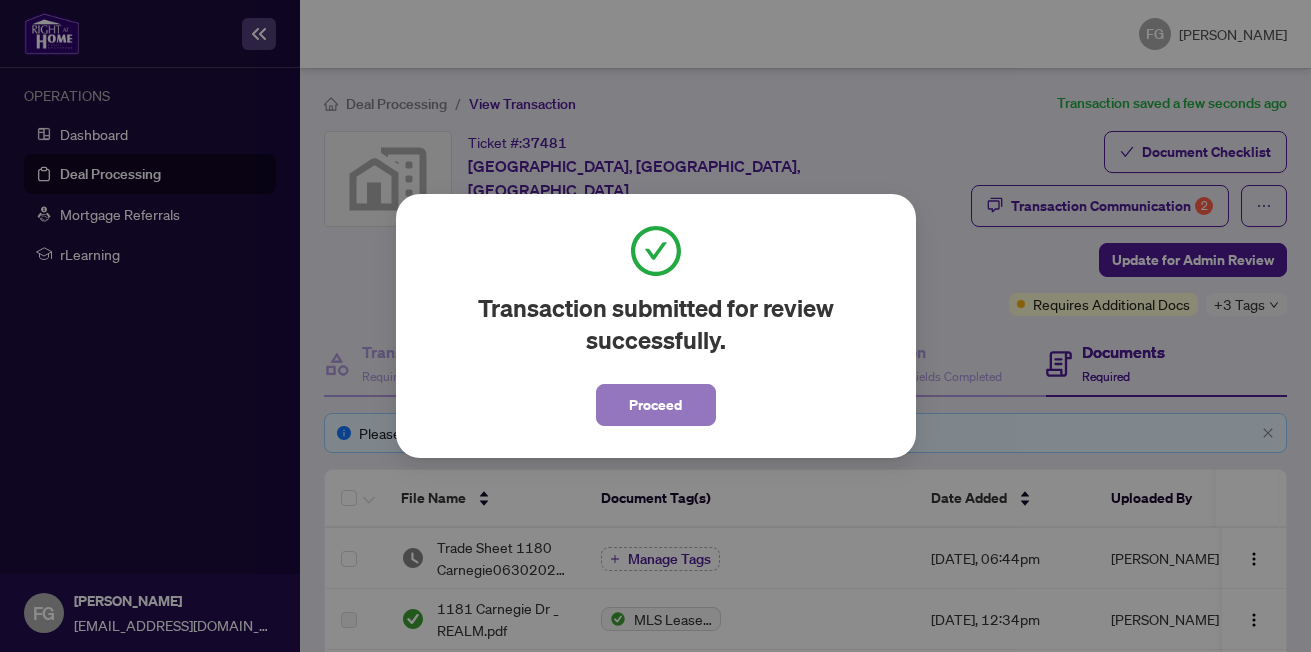click on "Proceed" at bounding box center (655, 405) 